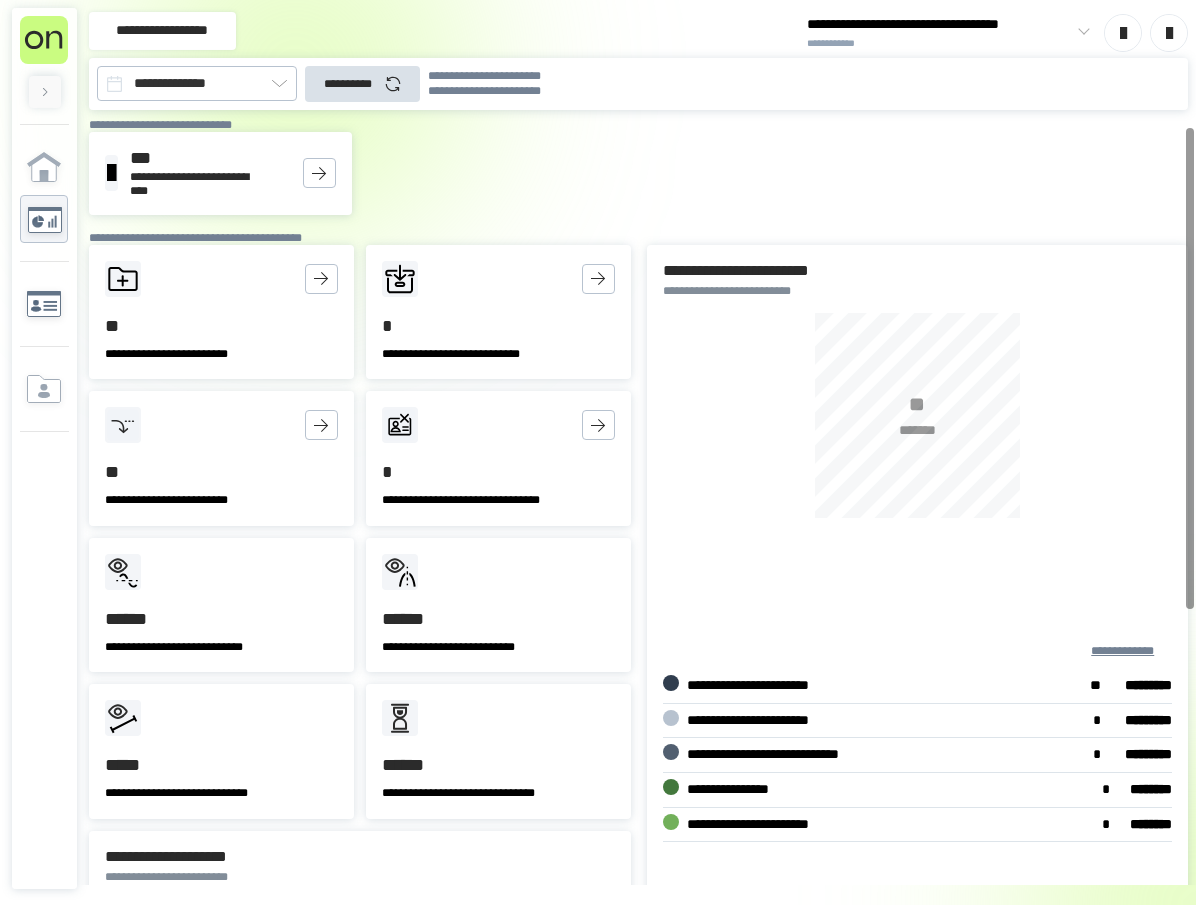 scroll, scrollTop: 0, scrollLeft: 0, axis: both 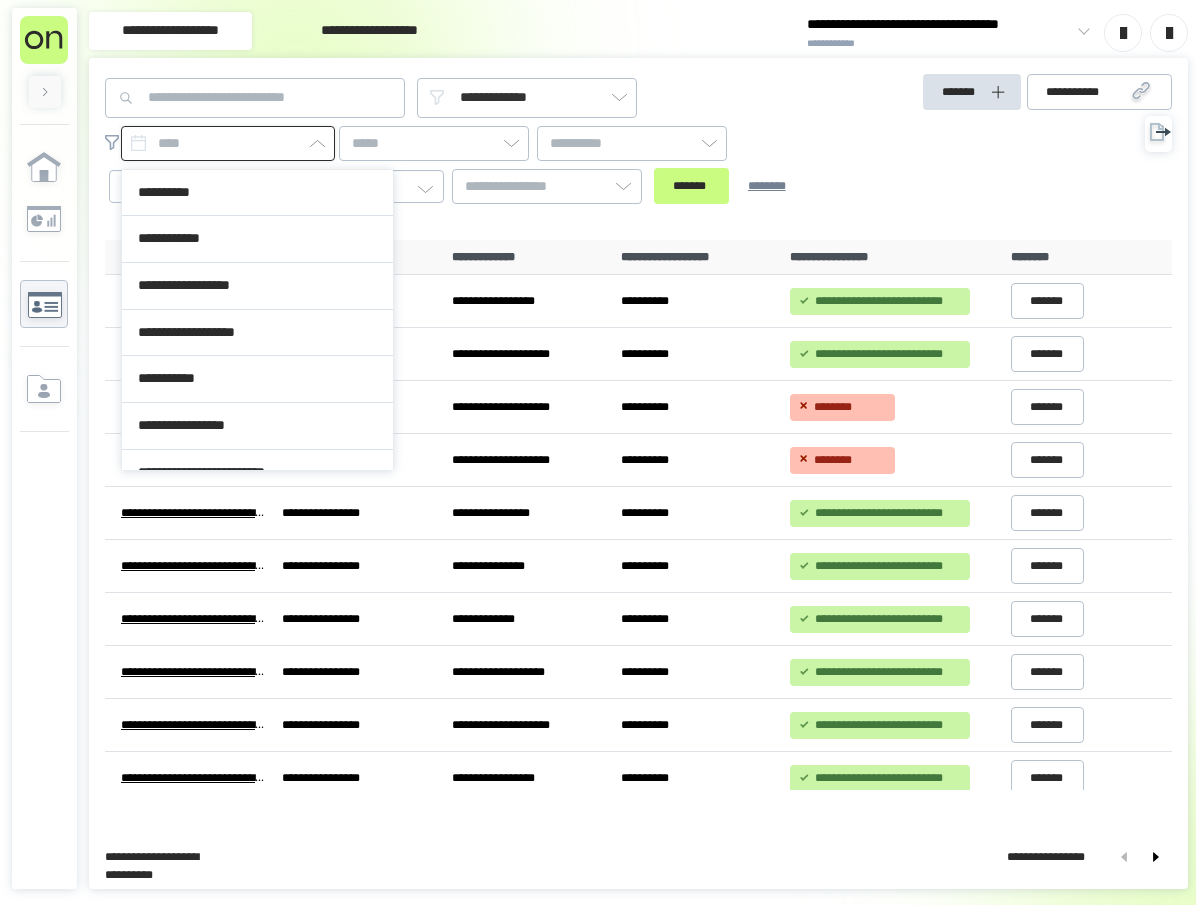 click at bounding box center [228, 143] 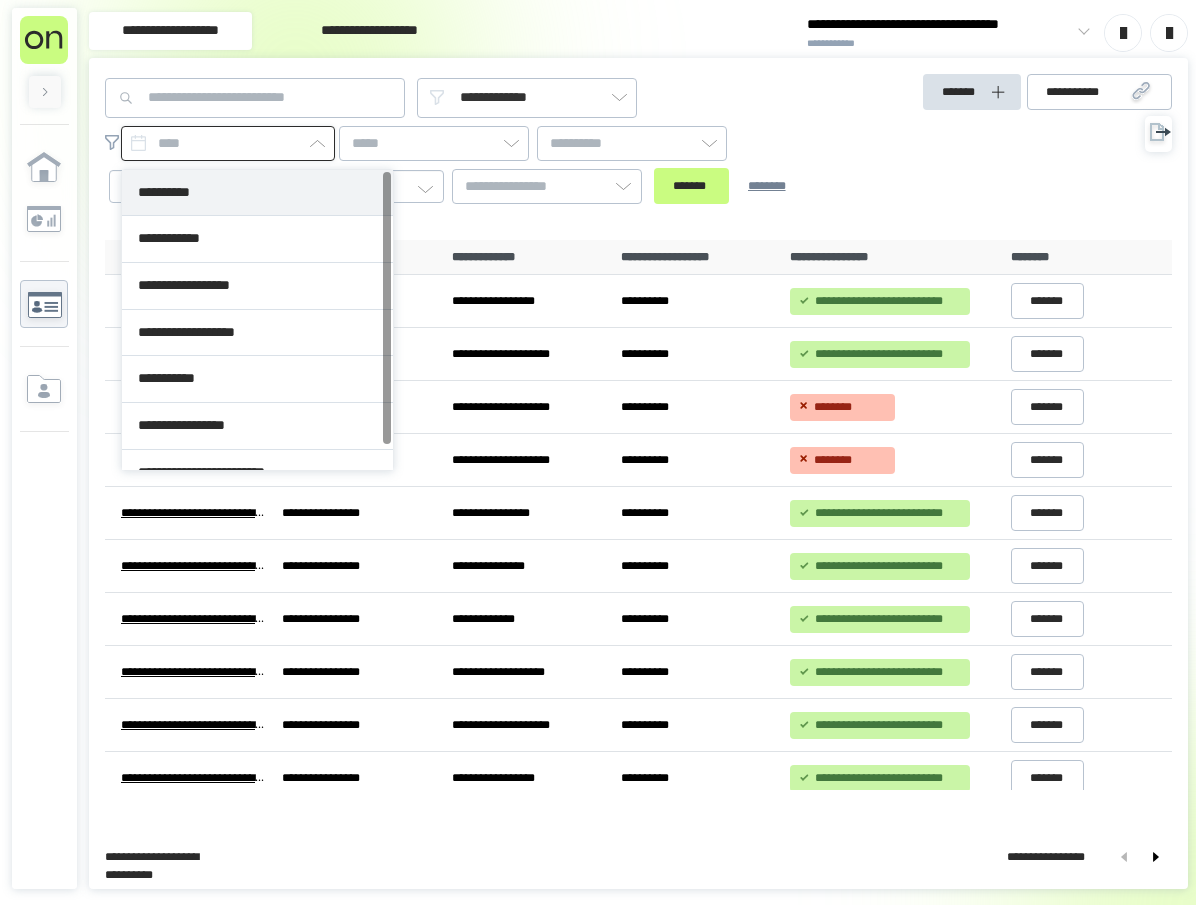 type on "**********" 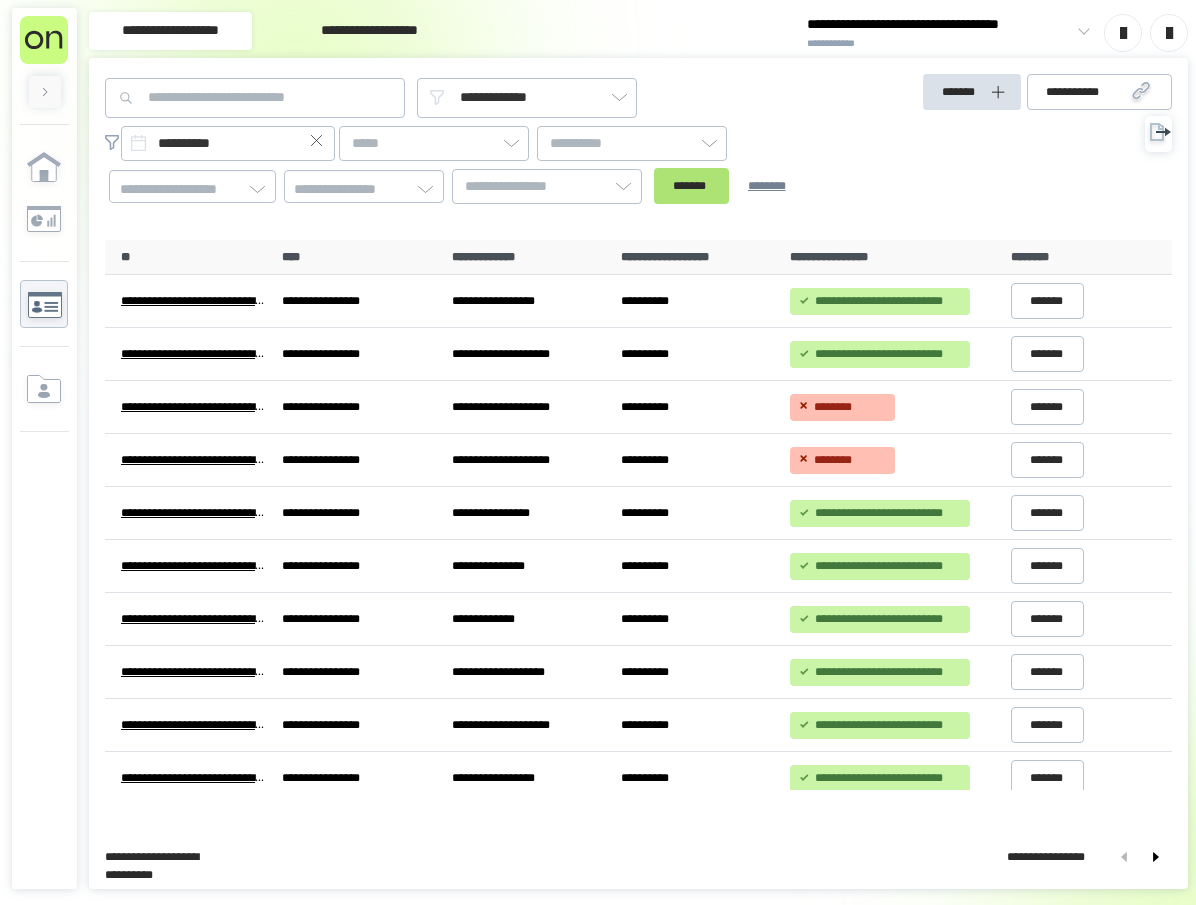 click on "*******" at bounding box center (691, 186) 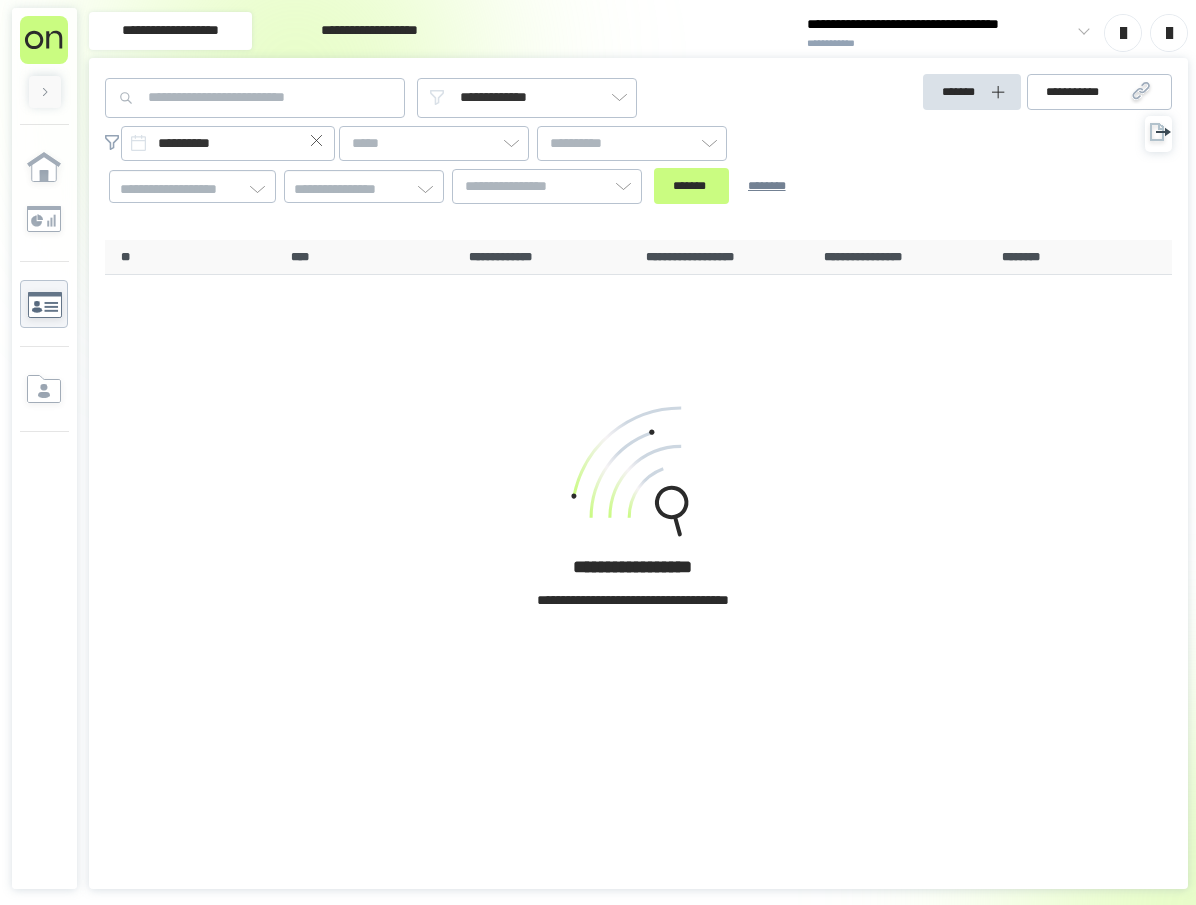 click on "**********" at bounding box center (939, 44) 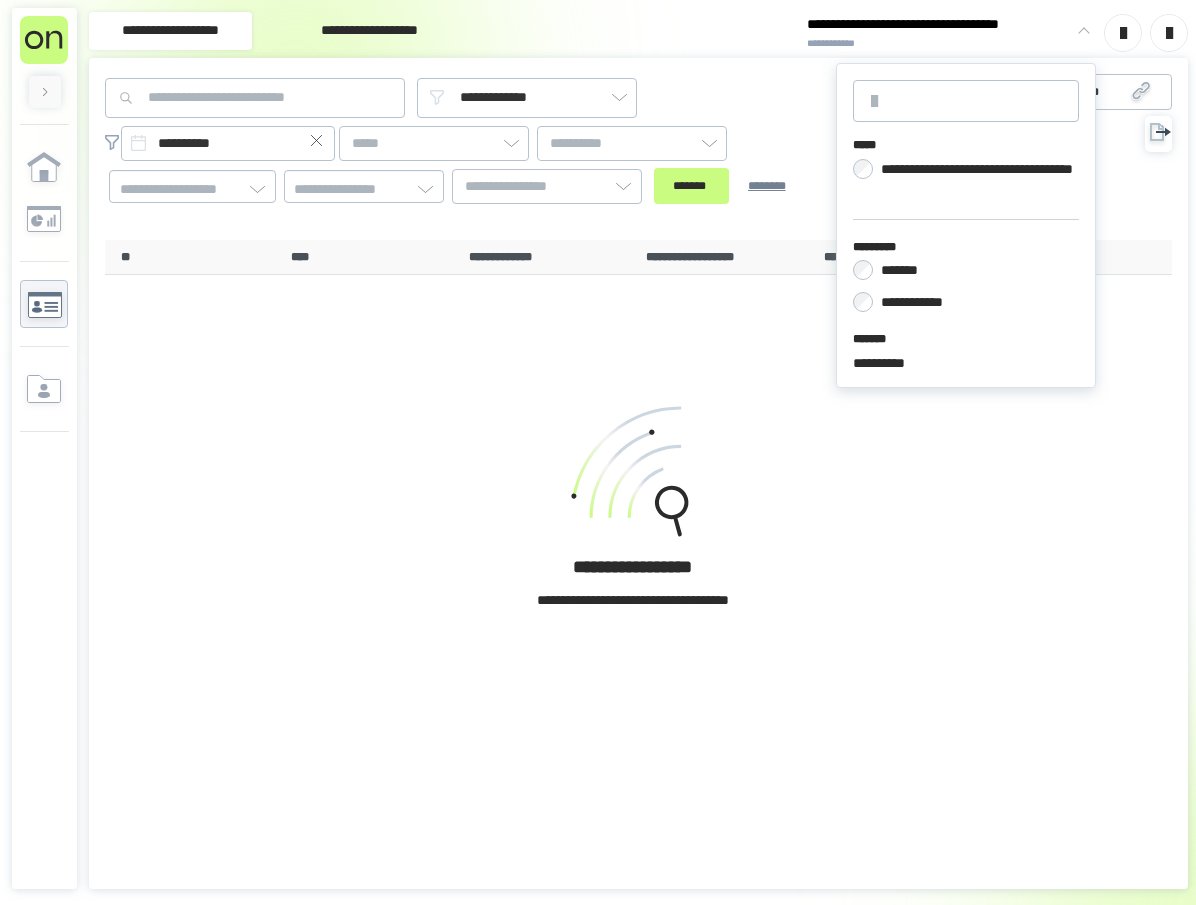 click on "*******" at bounding box center (899, 270) 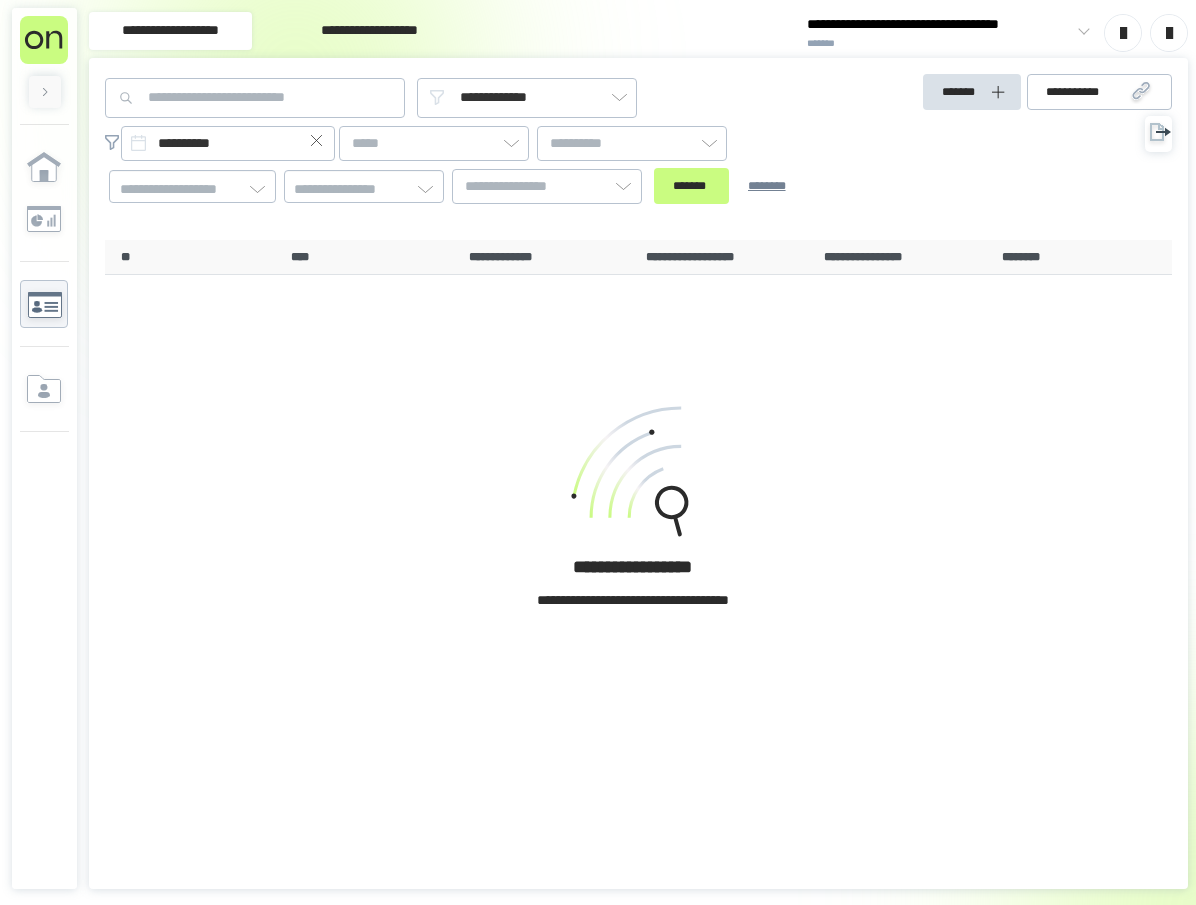 click on "**********" at bounding box center (939, 25) 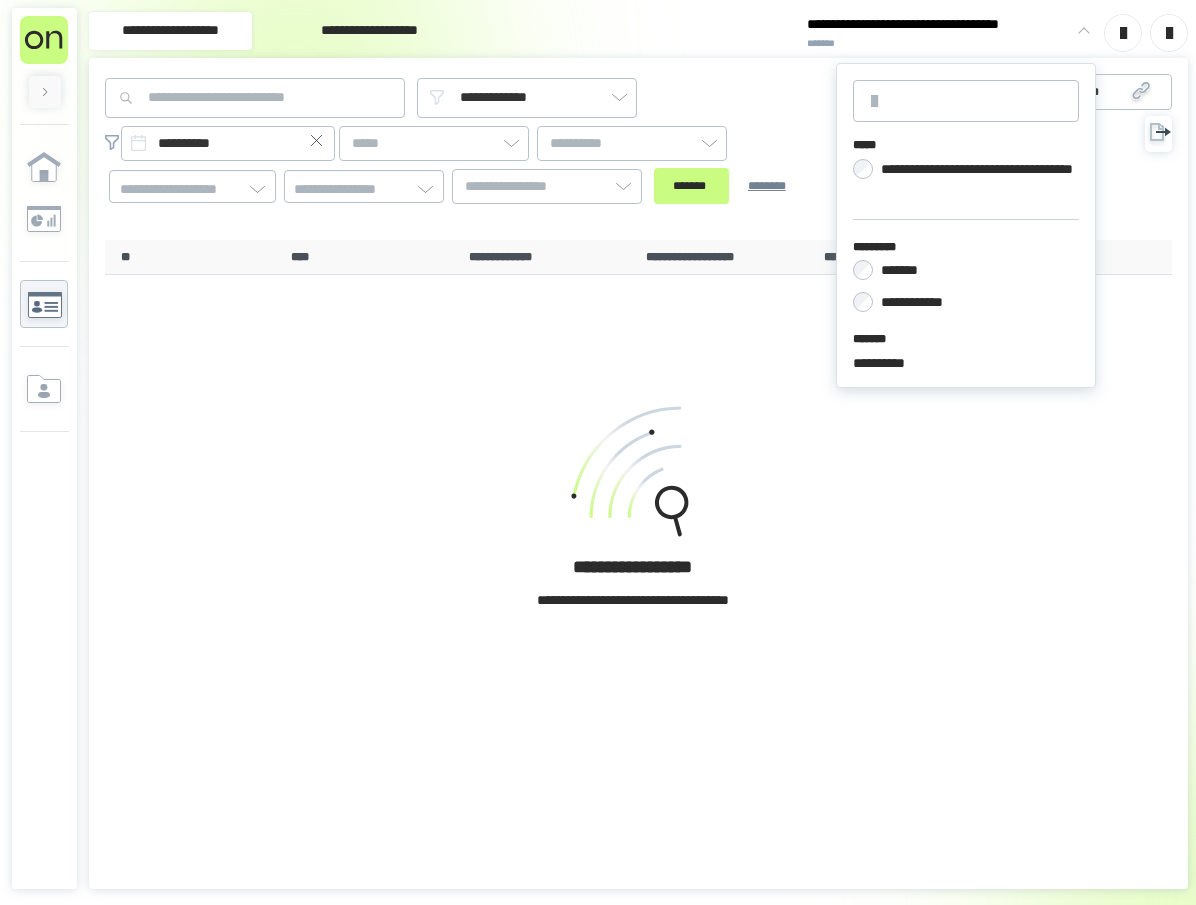 click on "**********" at bounding box center (914, 302) 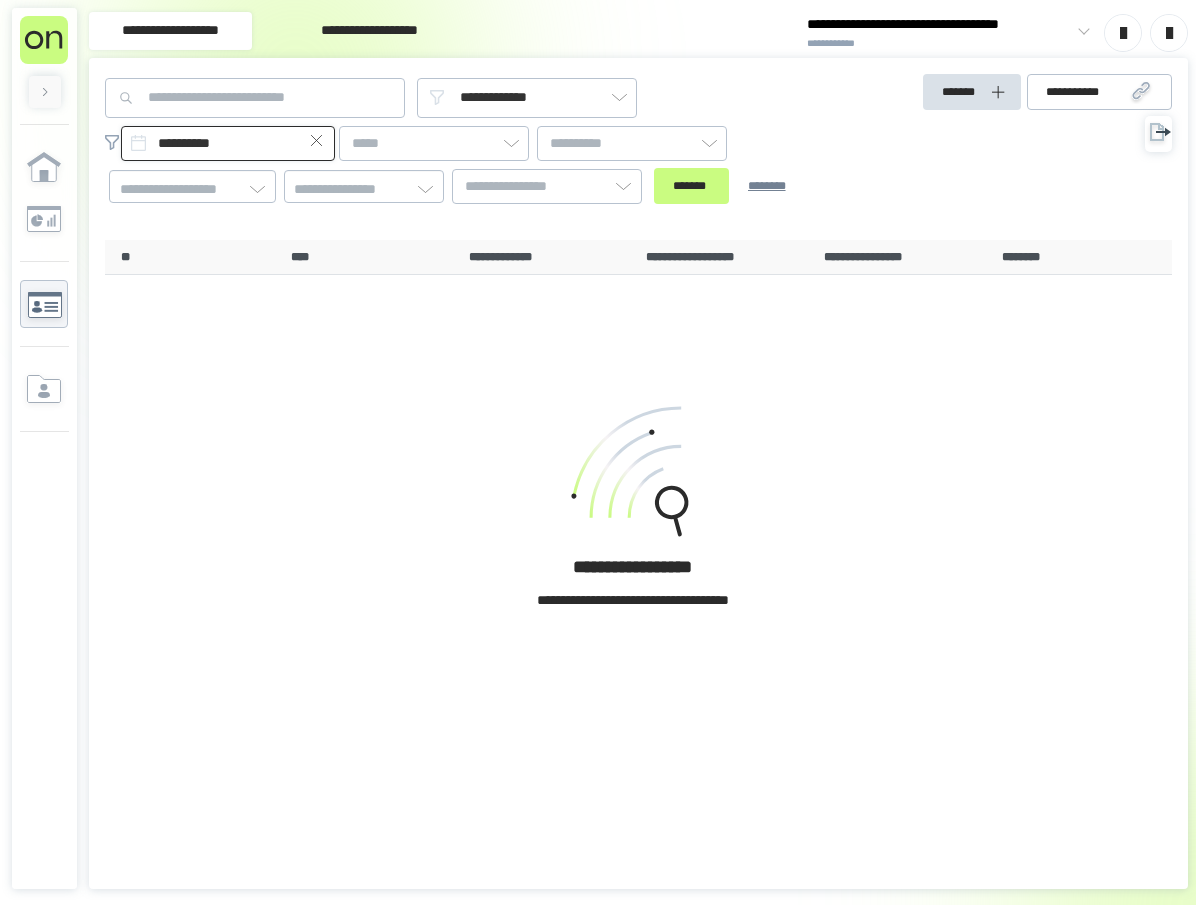 click on "**********" at bounding box center (228, 143) 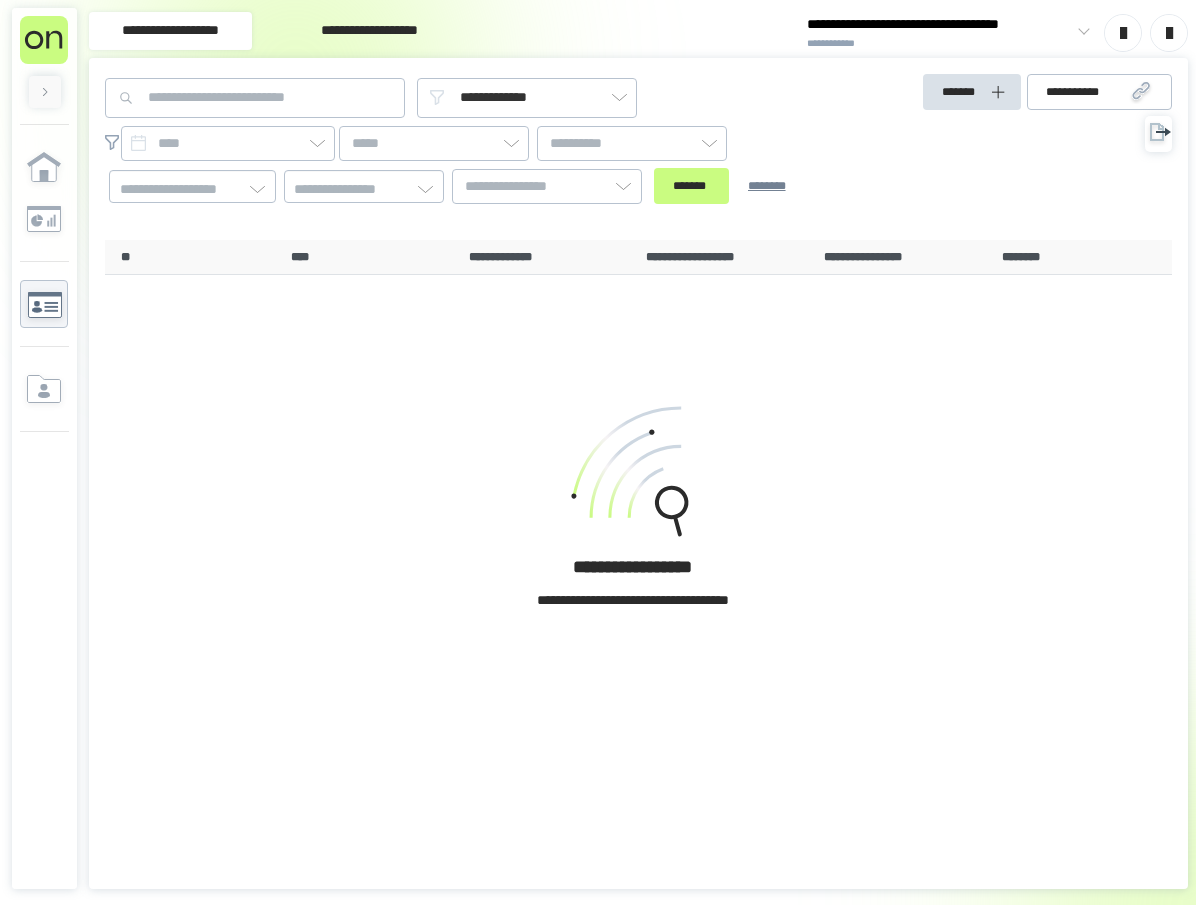 click on "**********" at bounding box center [503, 165] 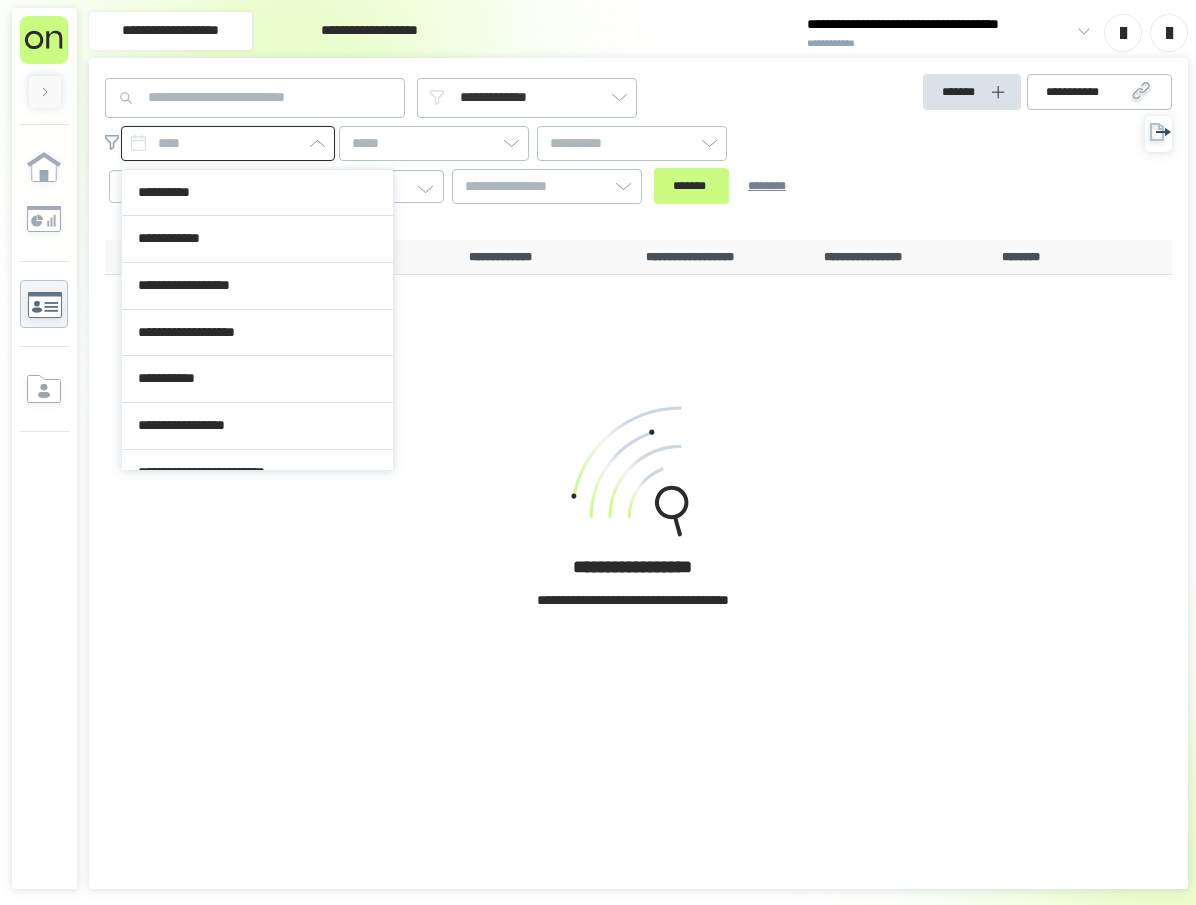 click at bounding box center (228, 143) 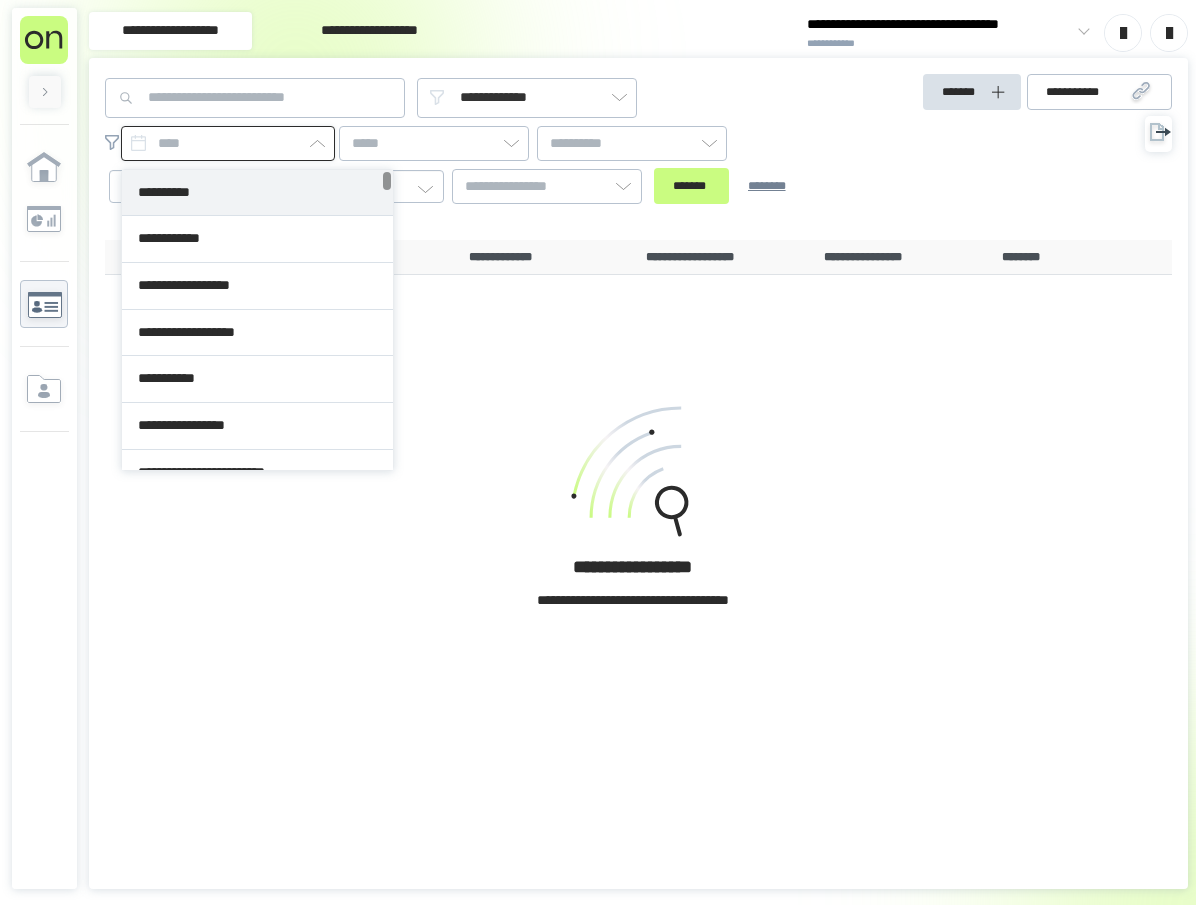 type on "**********" 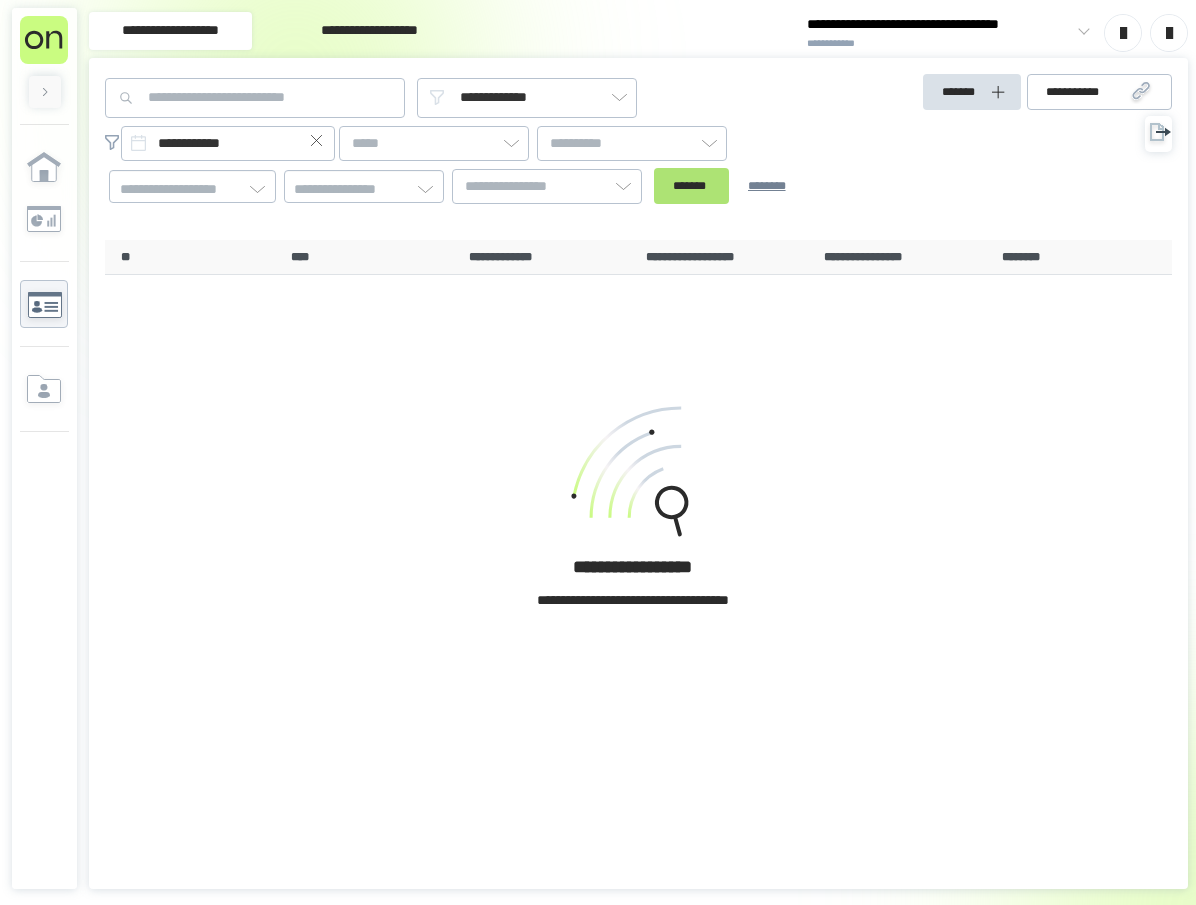click on "*******" at bounding box center (691, 186) 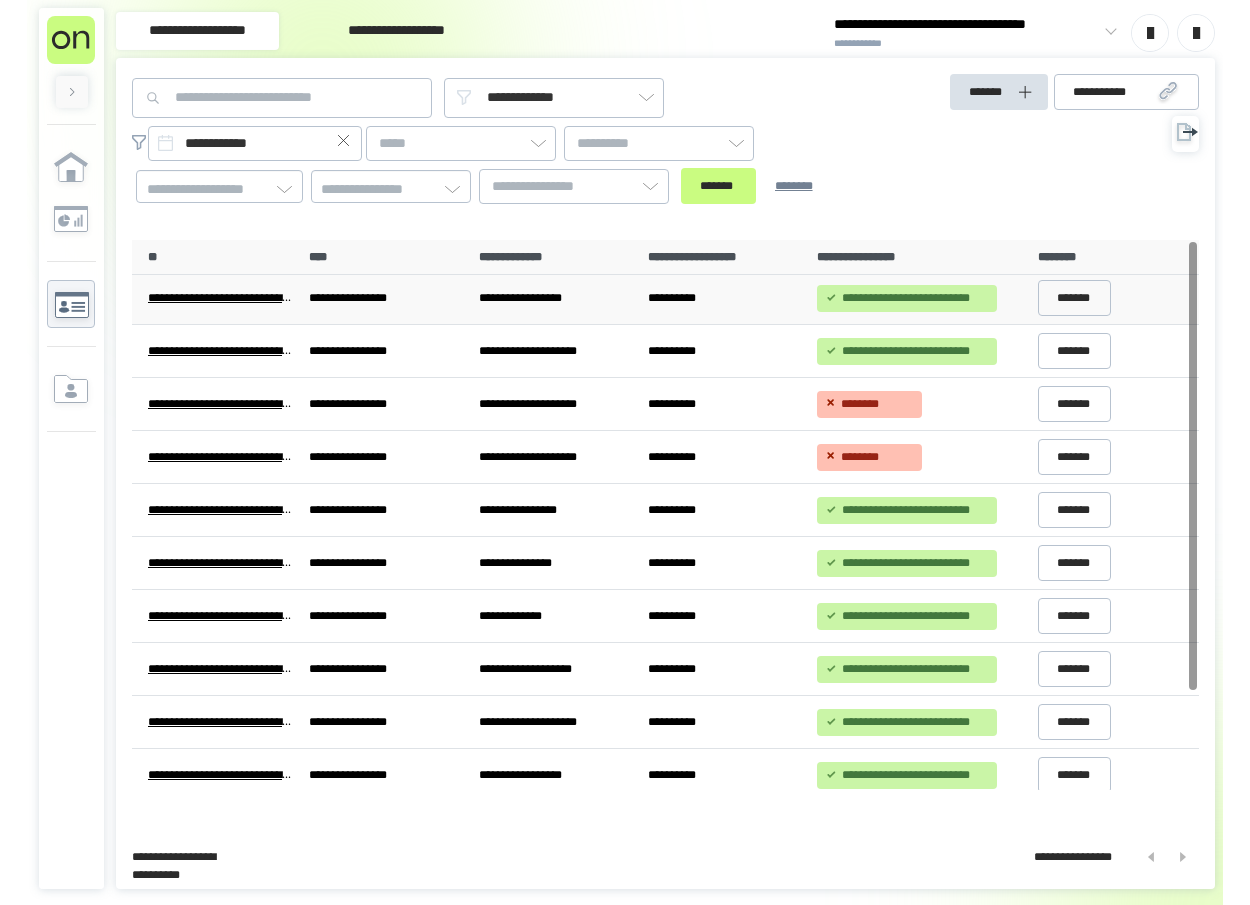 scroll, scrollTop: 0, scrollLeft: 0, axis: both 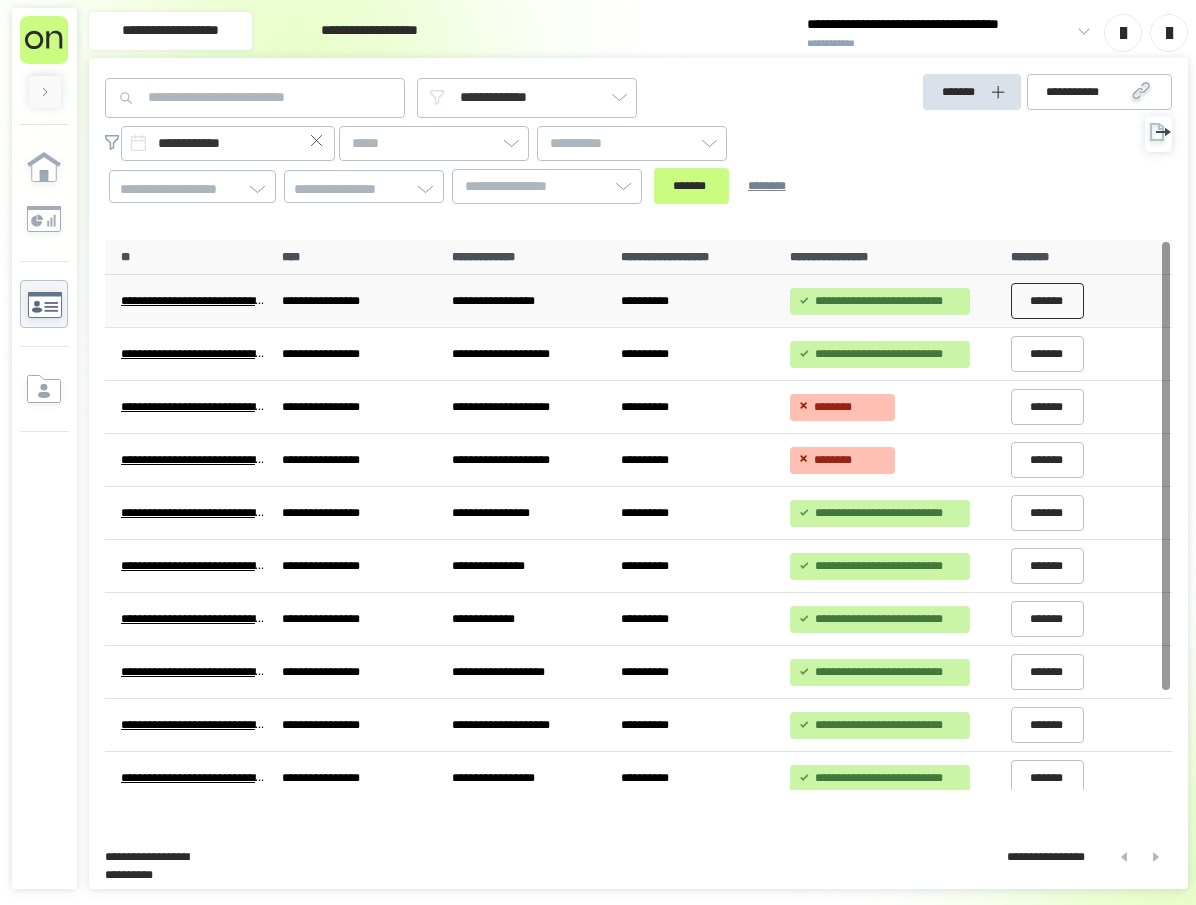 click on "*******" at bounding box center [1048, 301] 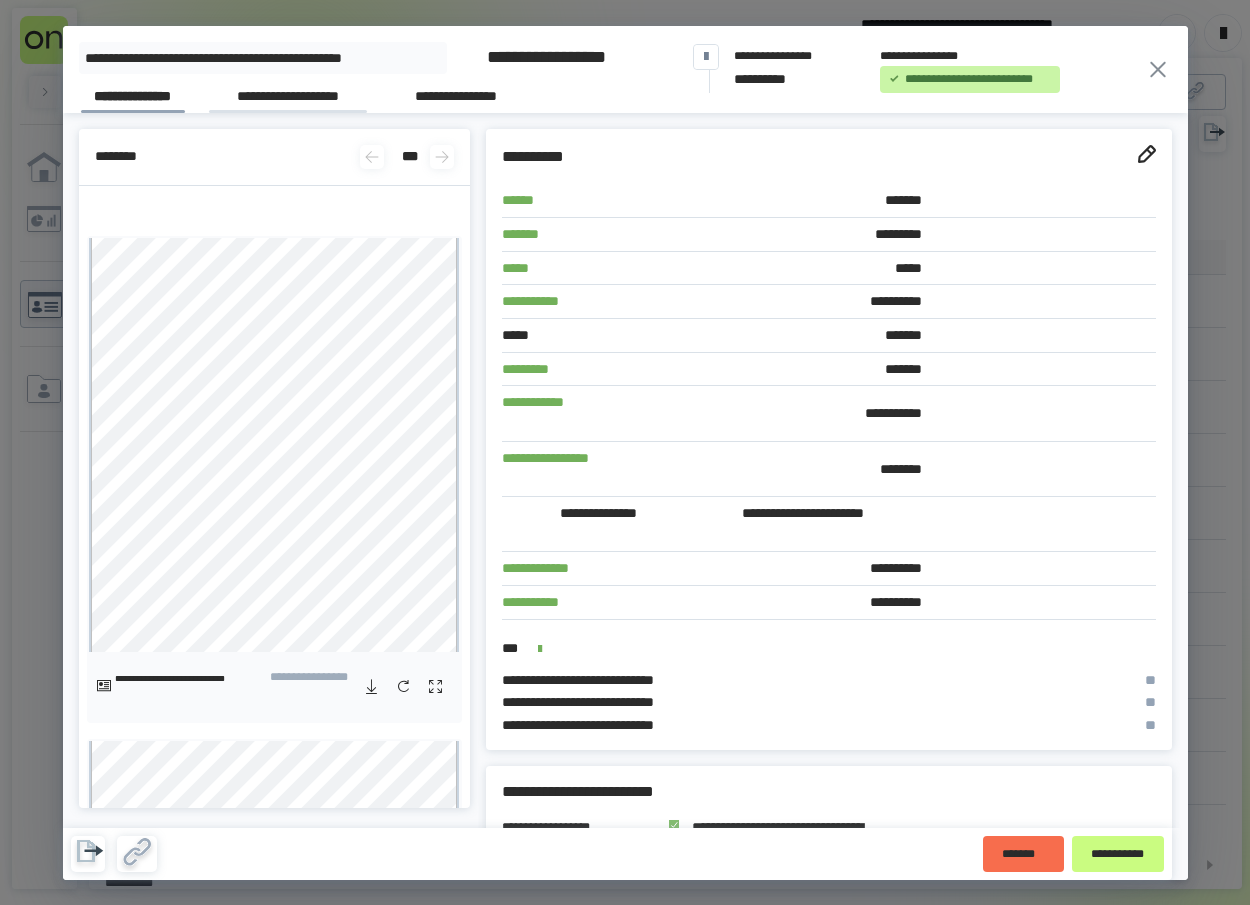 click on "**********" at bounding box center [288, 99] 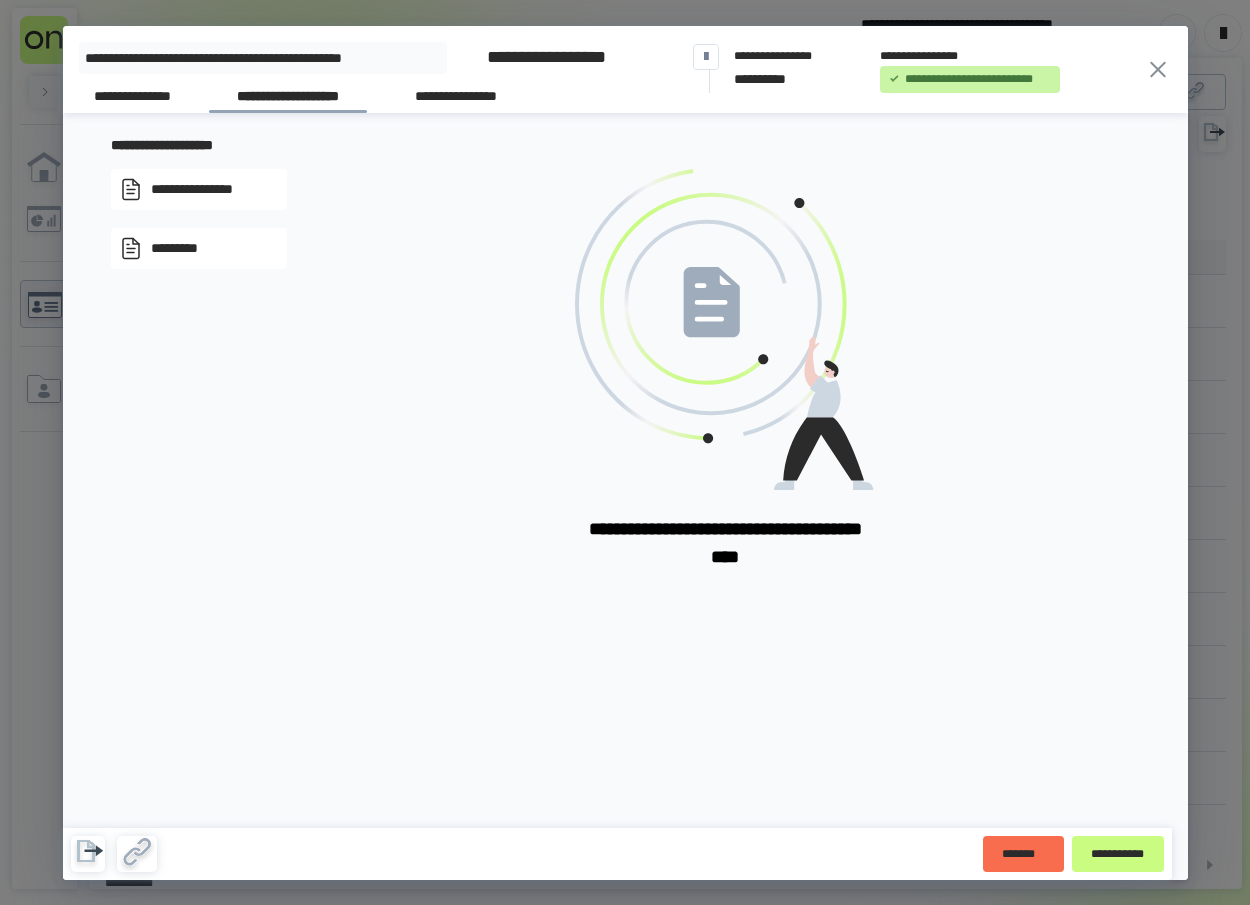 click on "**********" at bounding box center (208, 190) 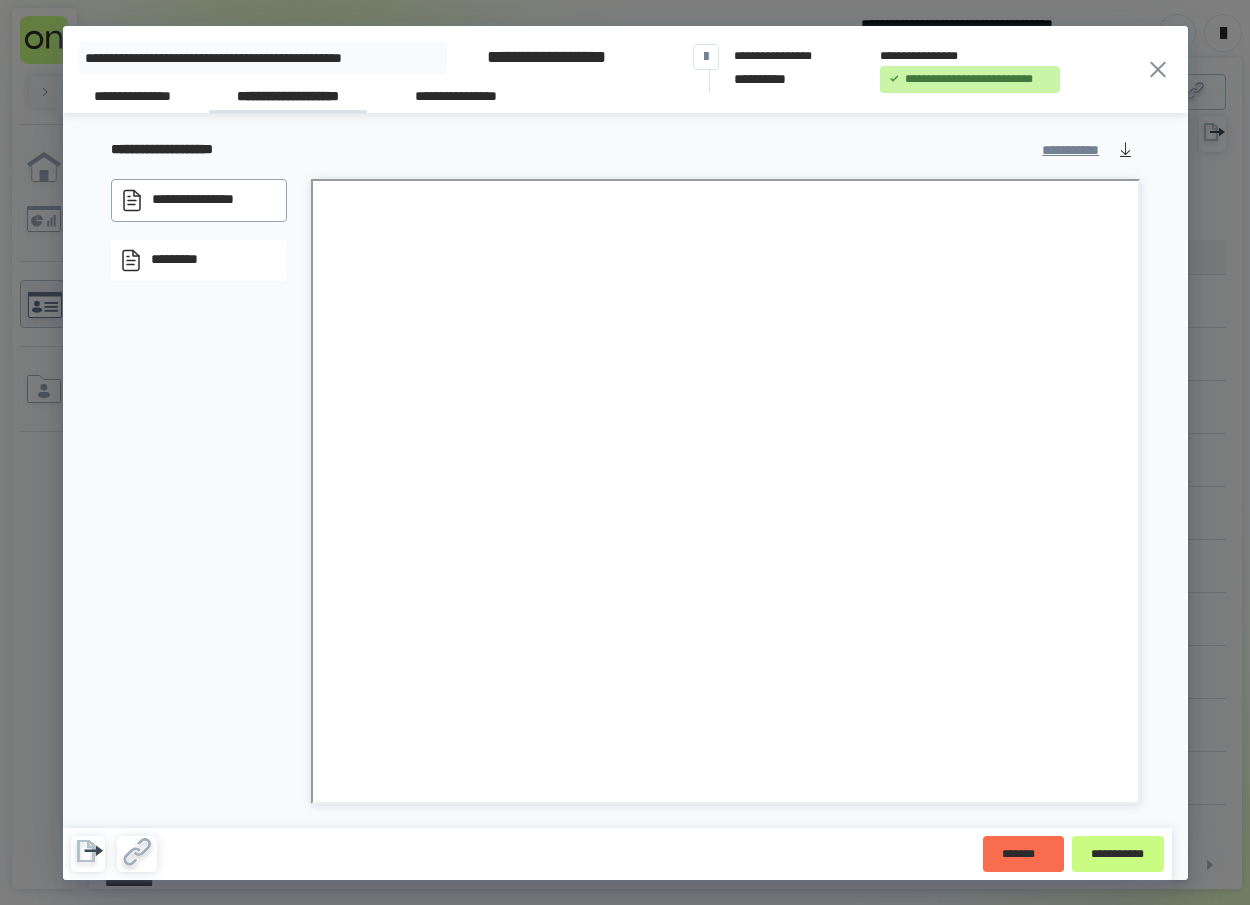drag, startPoint x: 166, startPoint y: 95, endPoint x: 301, endPoint y: 91, distance: 135.05925 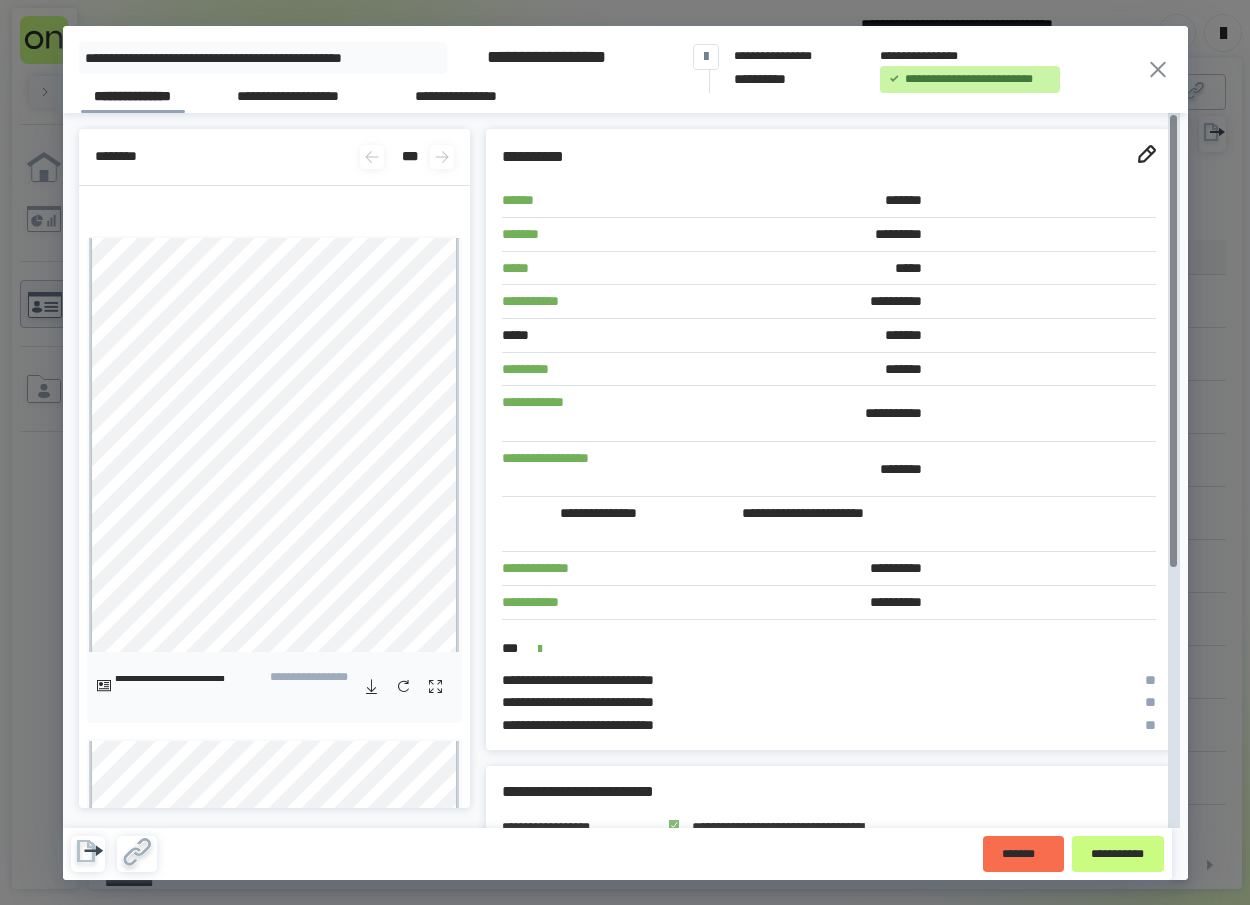 drag, startPoint x: 998, startPoint y: 186, endPoint x: 1148, endPoint y: 171, distance: 150.74814 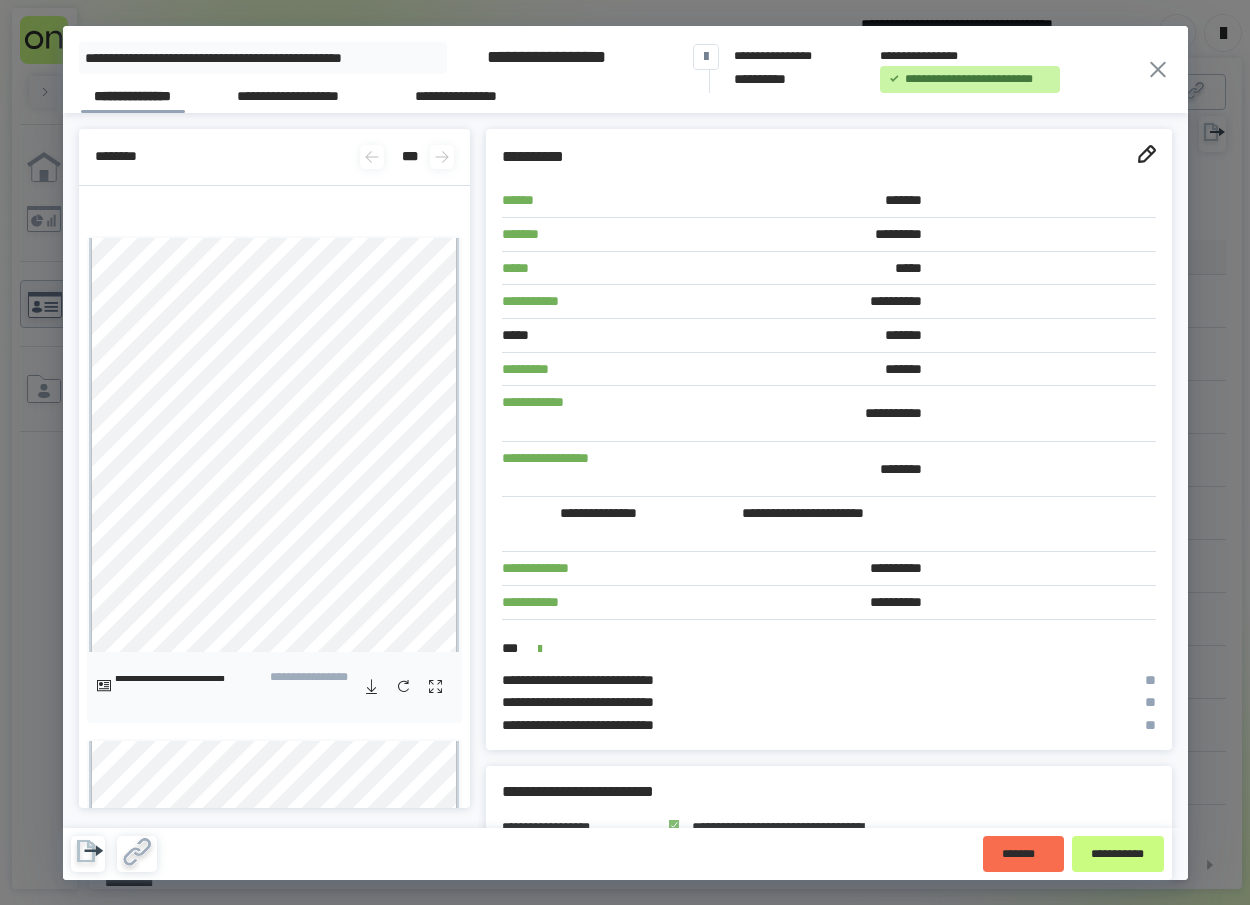 drag, startPoint x: 1169, startPoint y: 72, endPoint x: 1169, endPoint y: 102, distance: 30 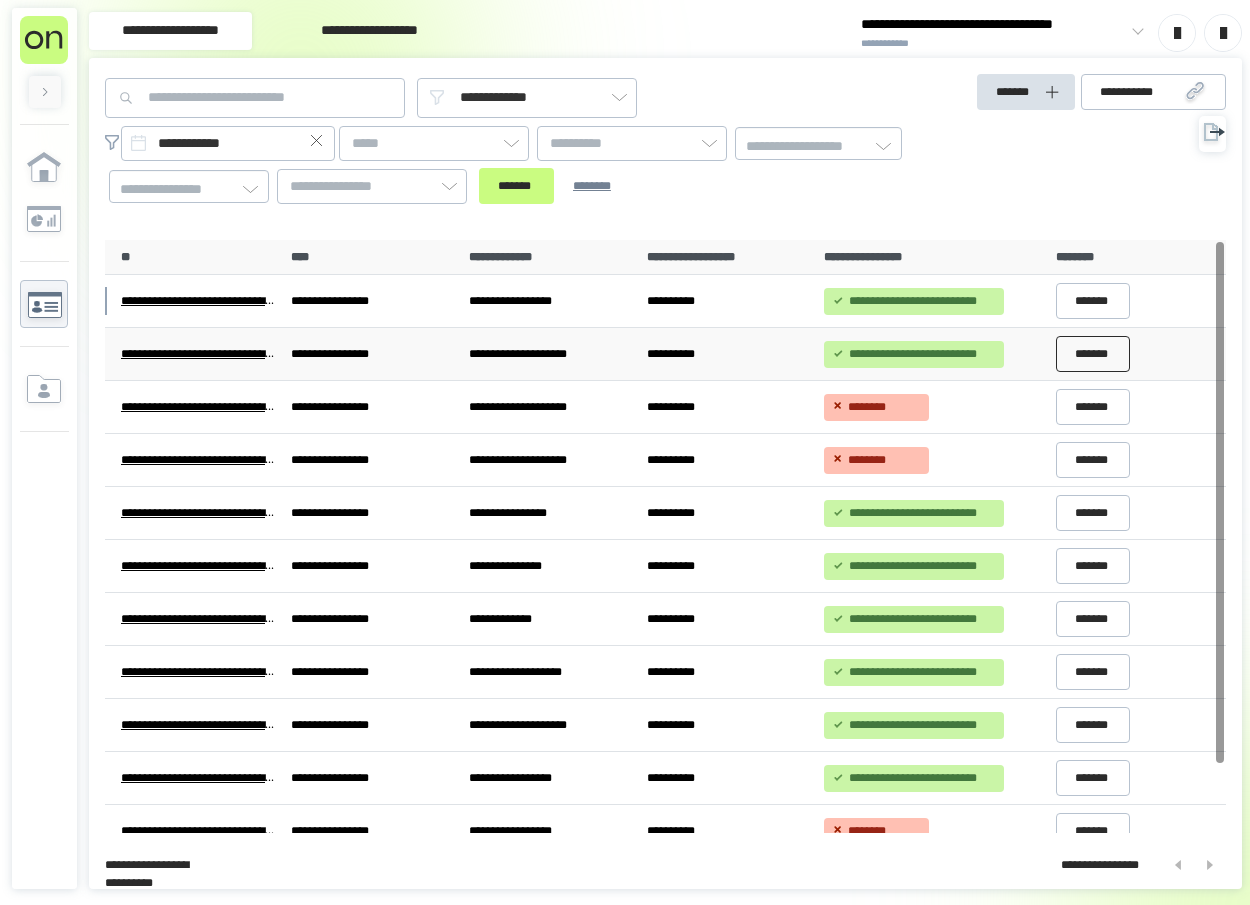 click on "*******" at bounding box center (1093, 354) 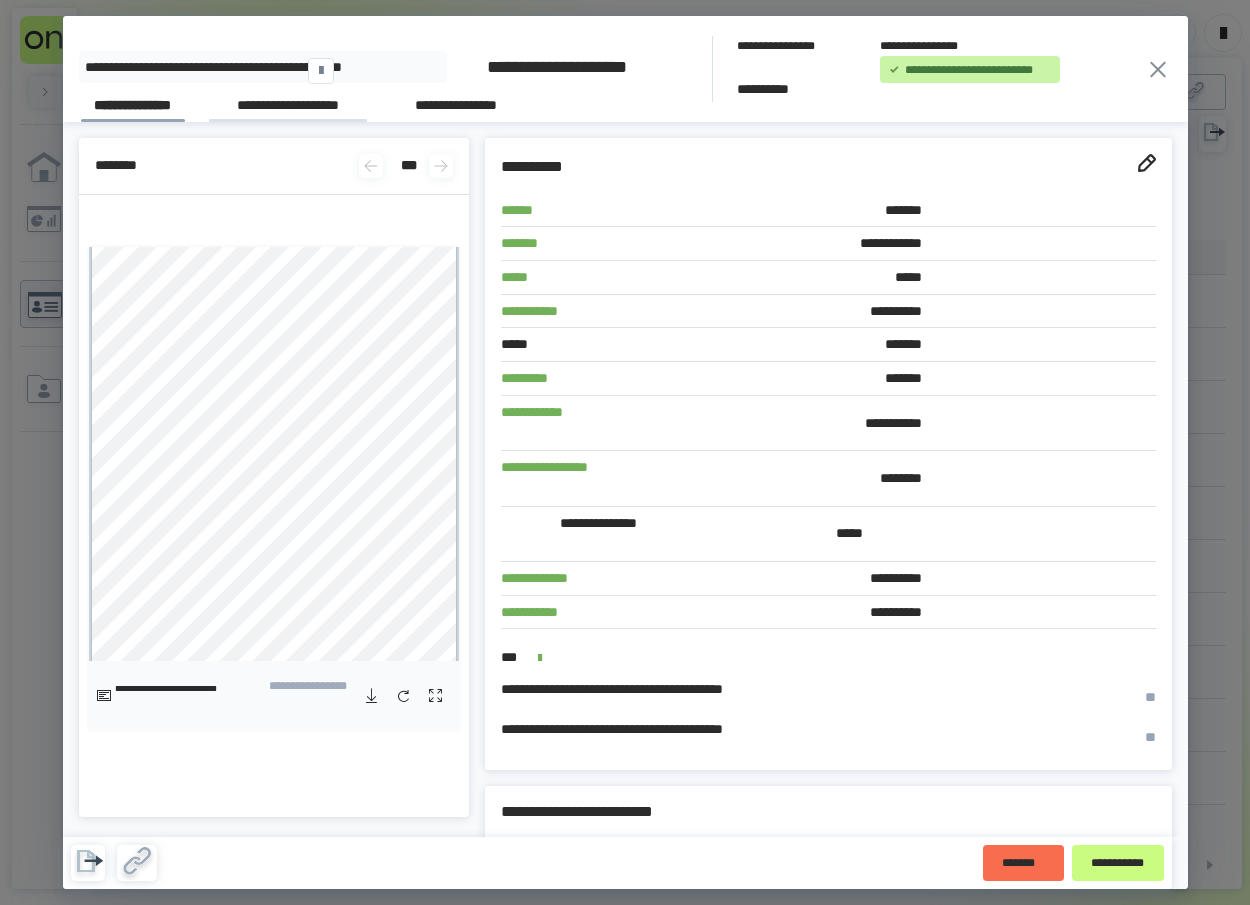 click on "**********" at bounding box center [288, 108] 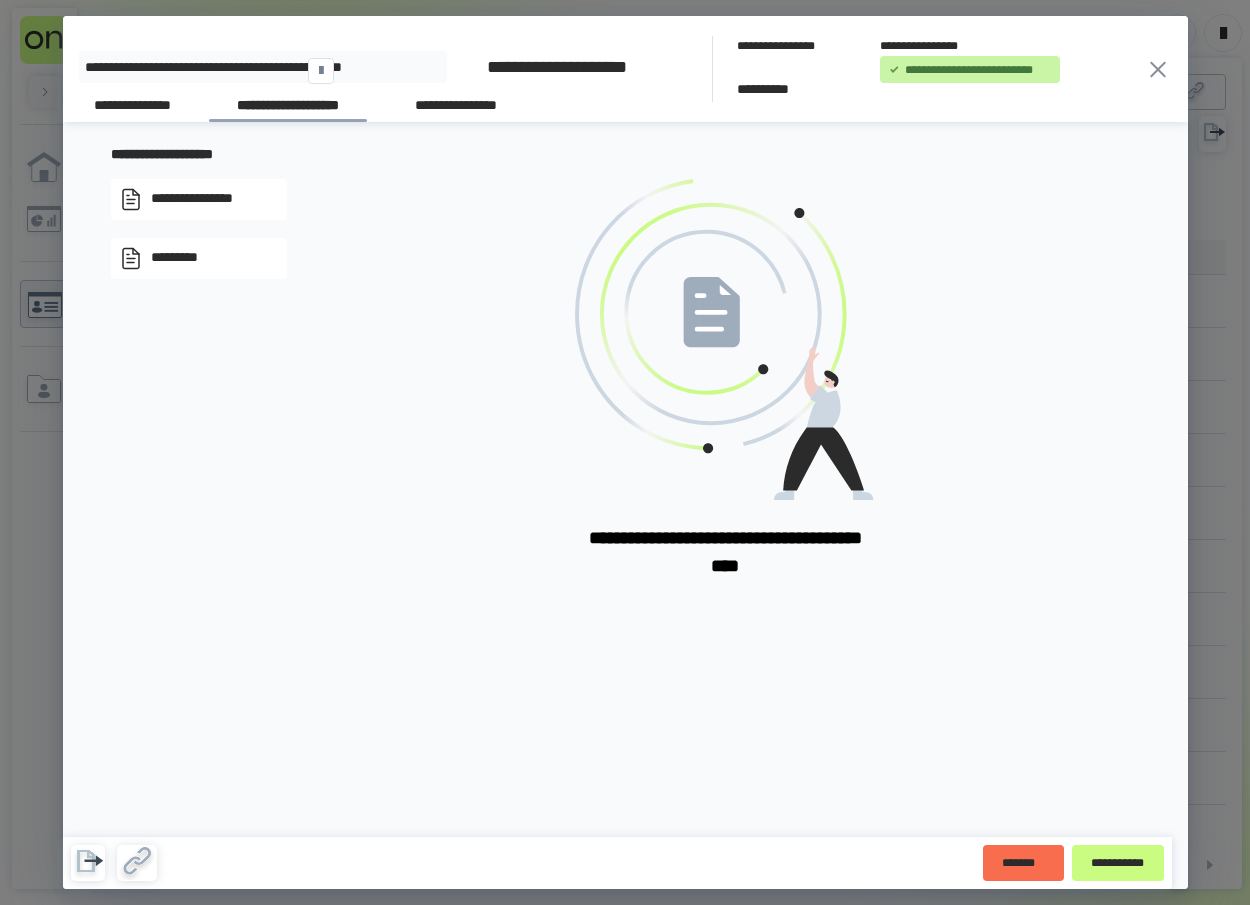 click on "**********" at bounding box center [208, 199] 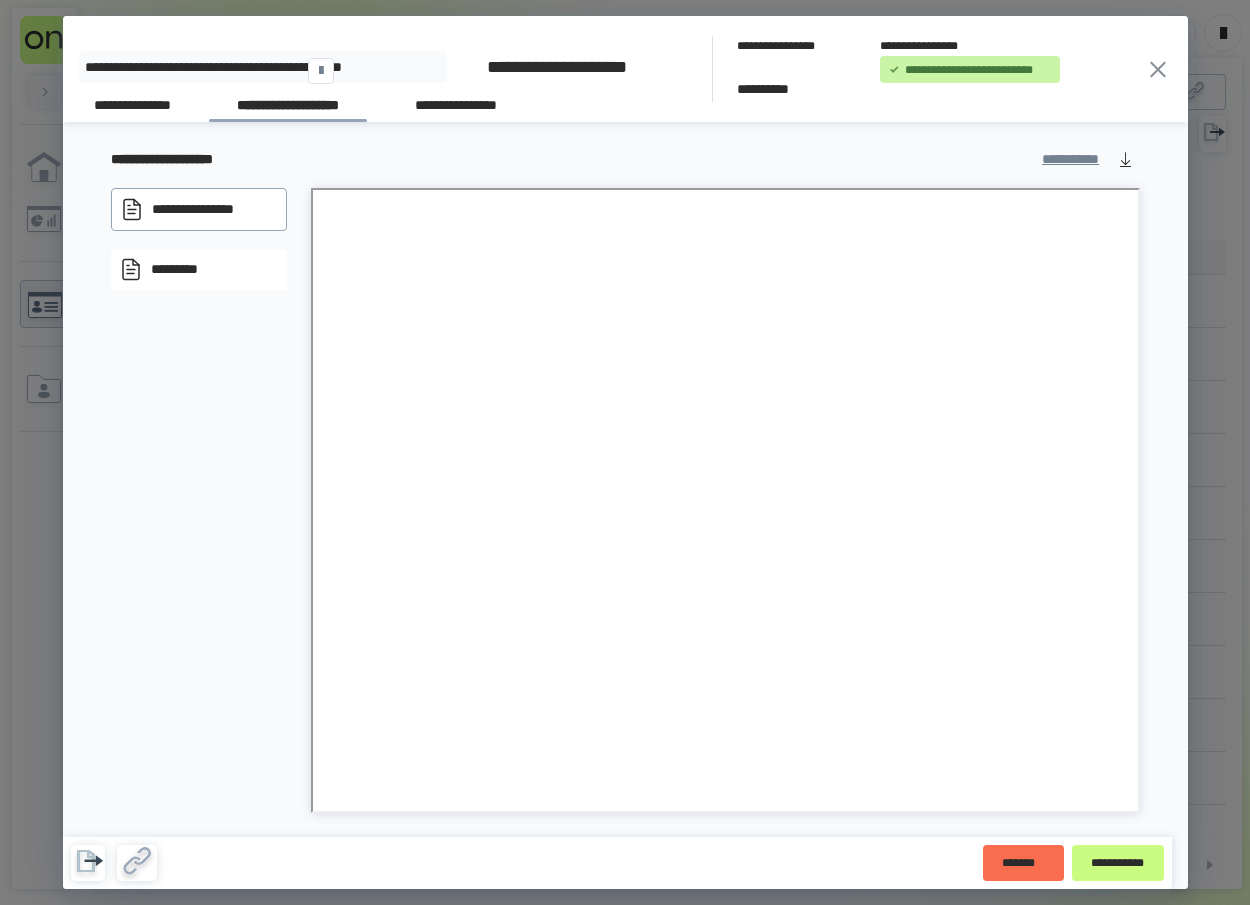 drag, startPoint x: 128, startPoint y: 106, endPoint x: 759, endPoint y: 123, distance: 631.22894 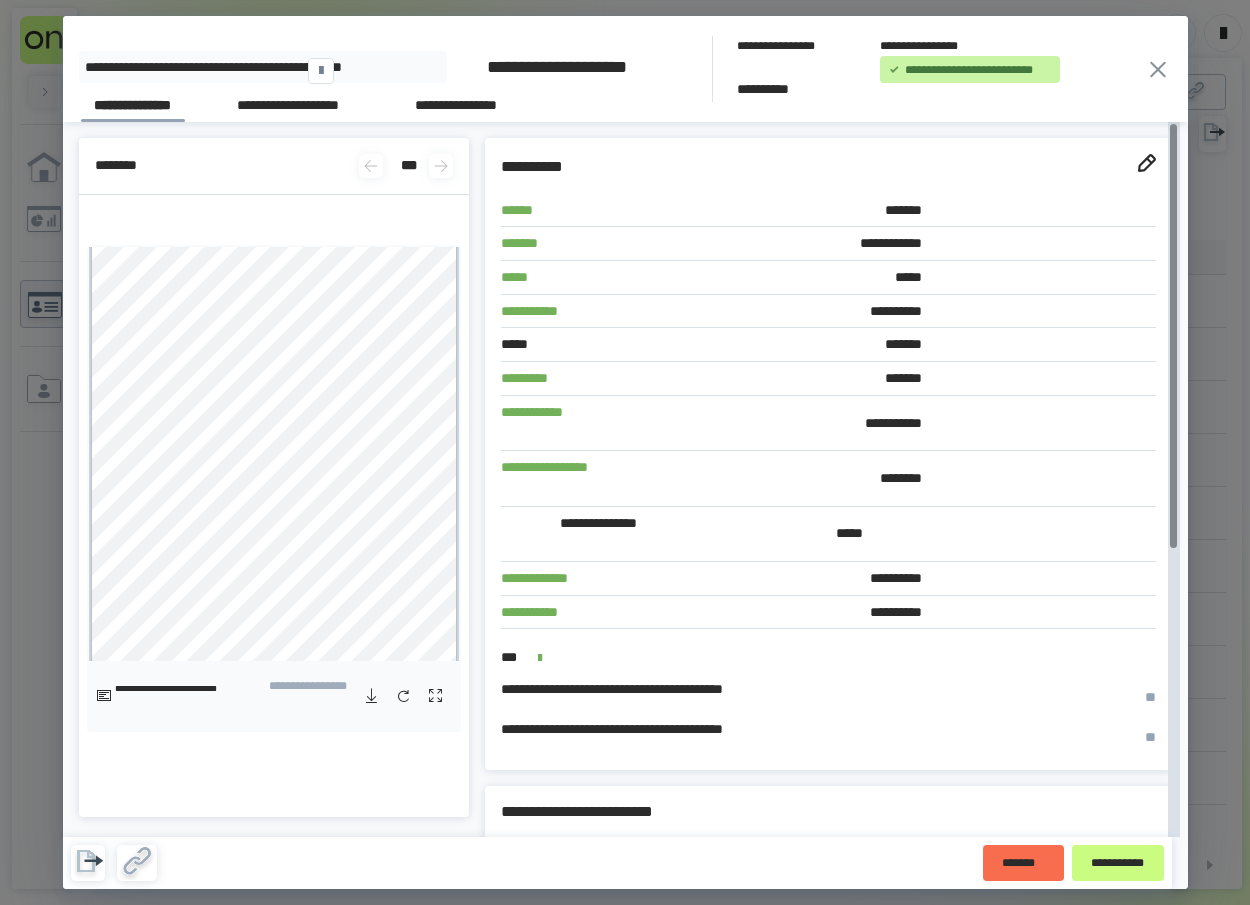 drag, startPoint x: 1007, startPoint y: 194, endPoint x: 1148, endPoint y: 190, distance: 141.05673 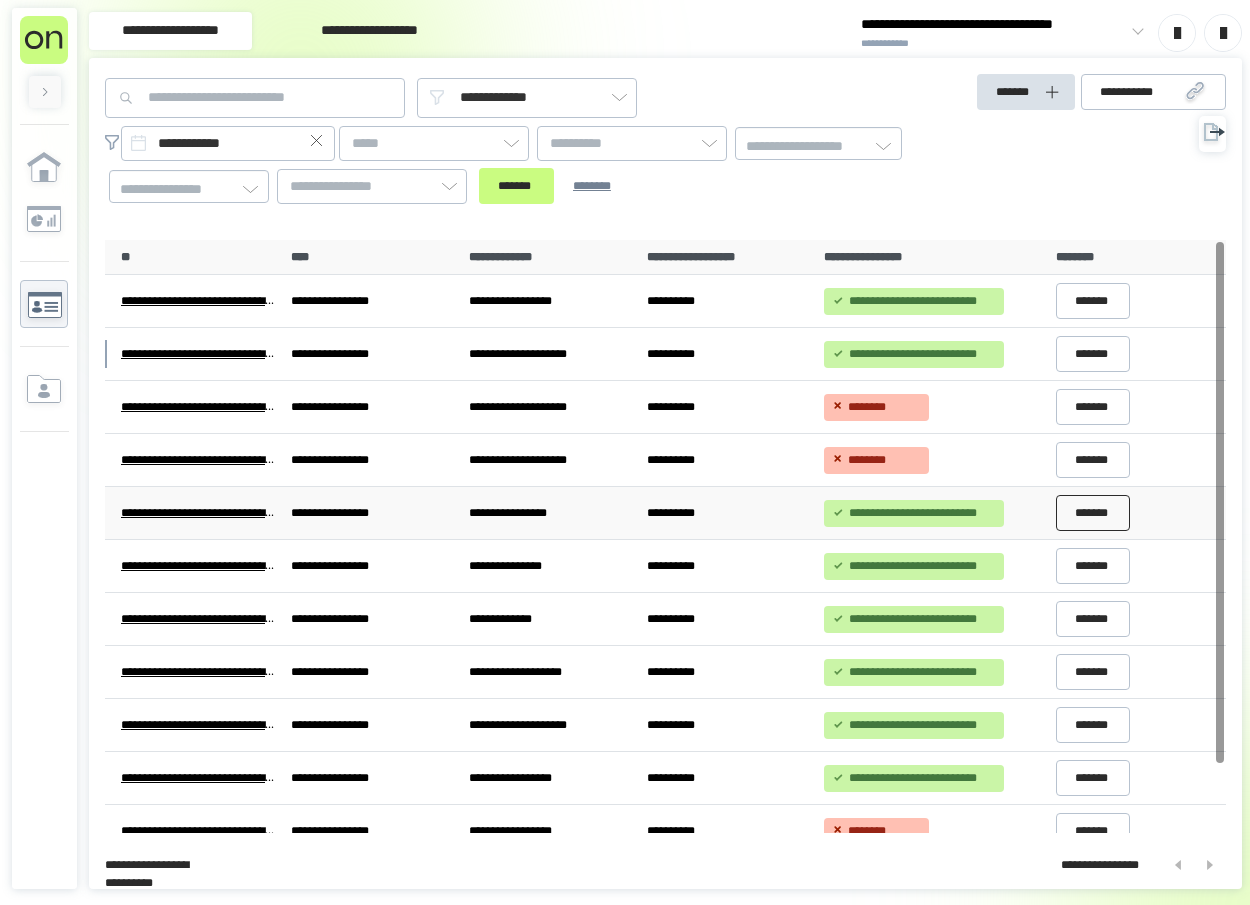 click on "*******" at bounding box center [1093, 513] 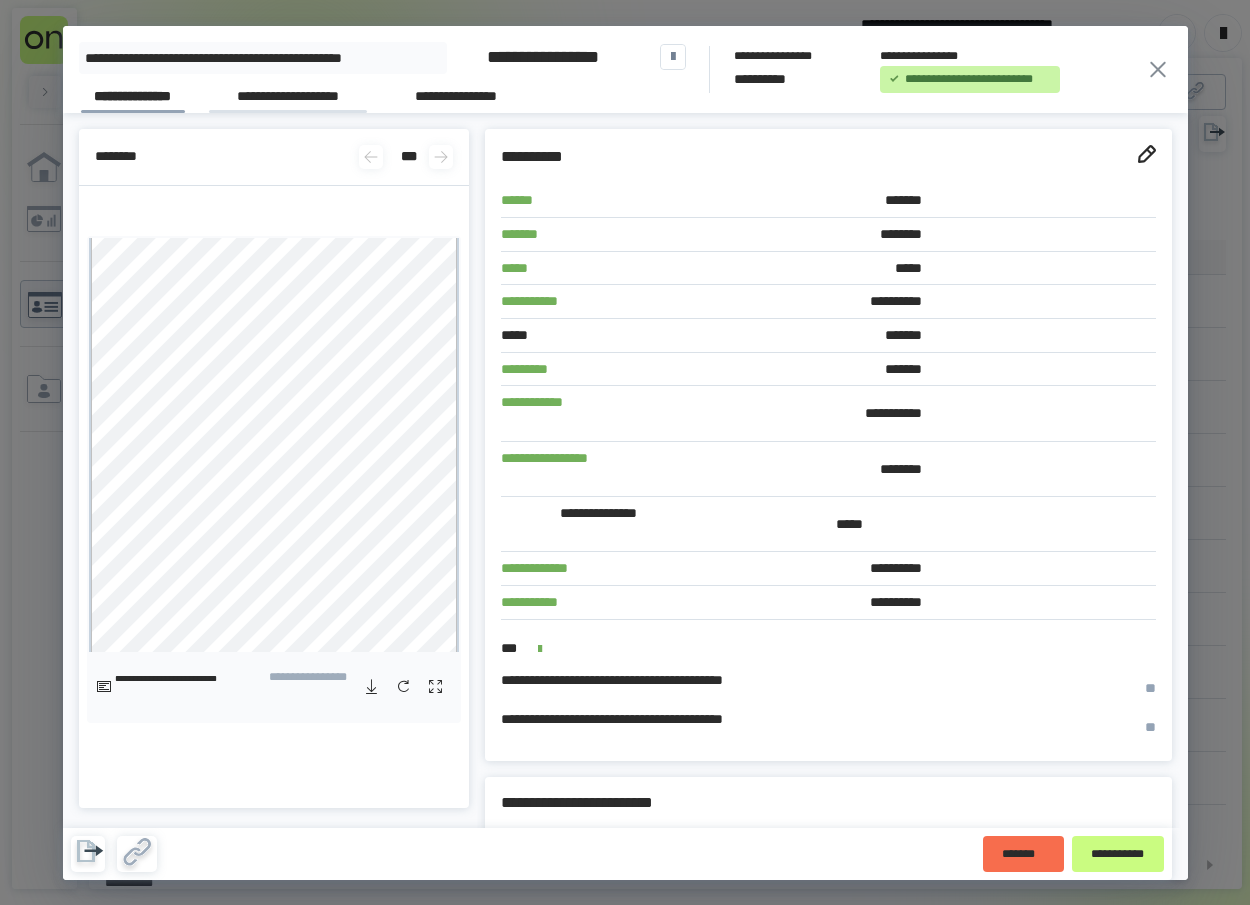 click on "**********" at bounding box center [288, 99] 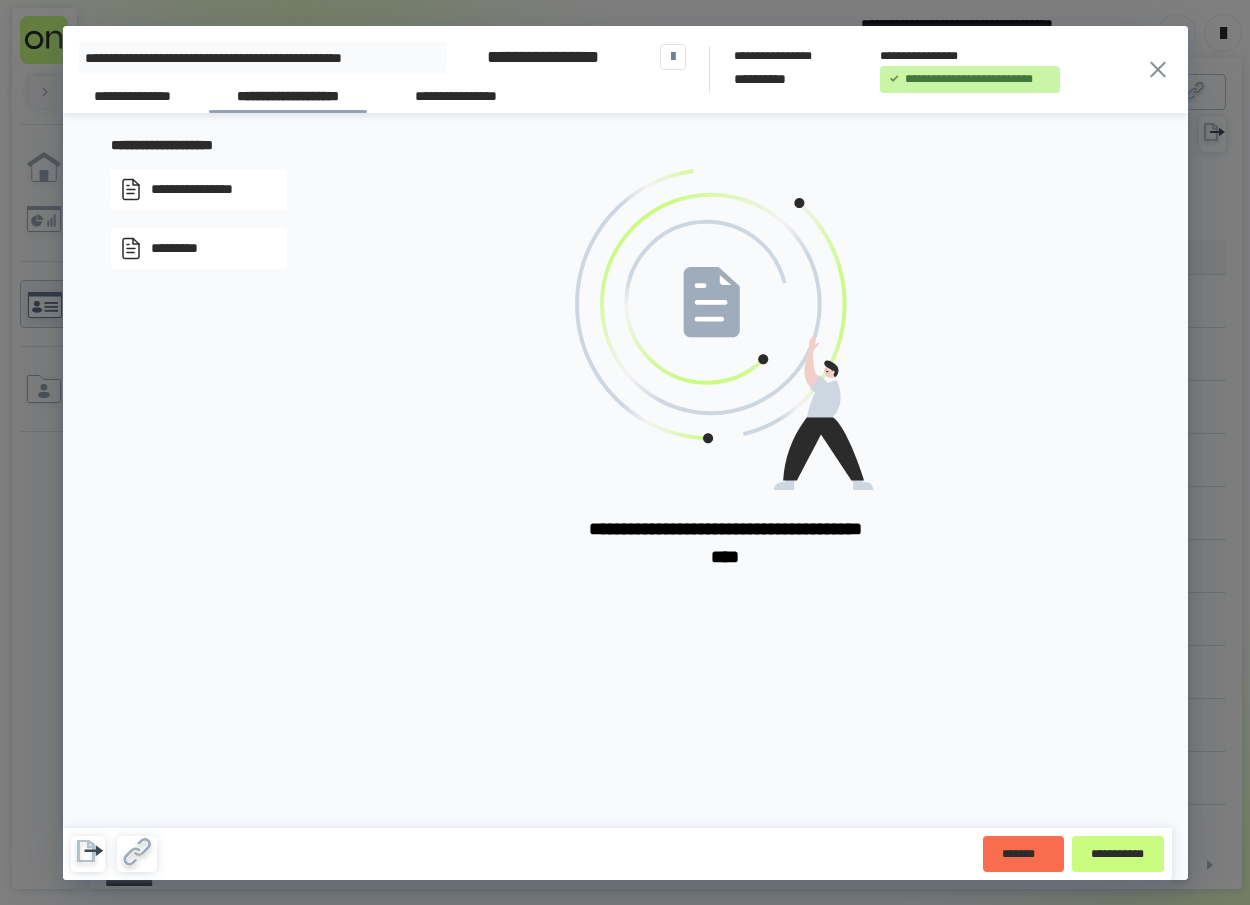 click on "**********" at bounding box center [208, 190] 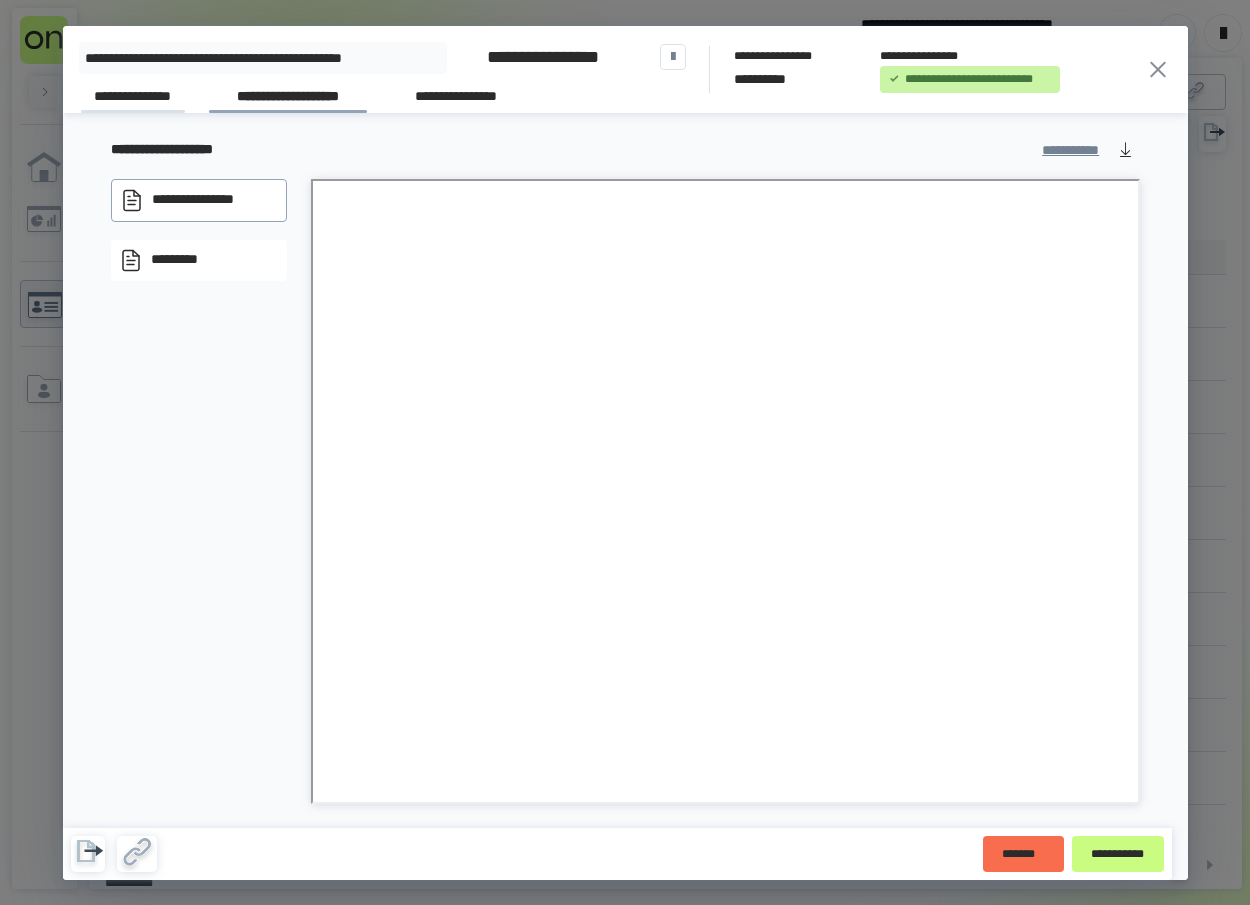 click on "**********" at bounding box center [133, 99] 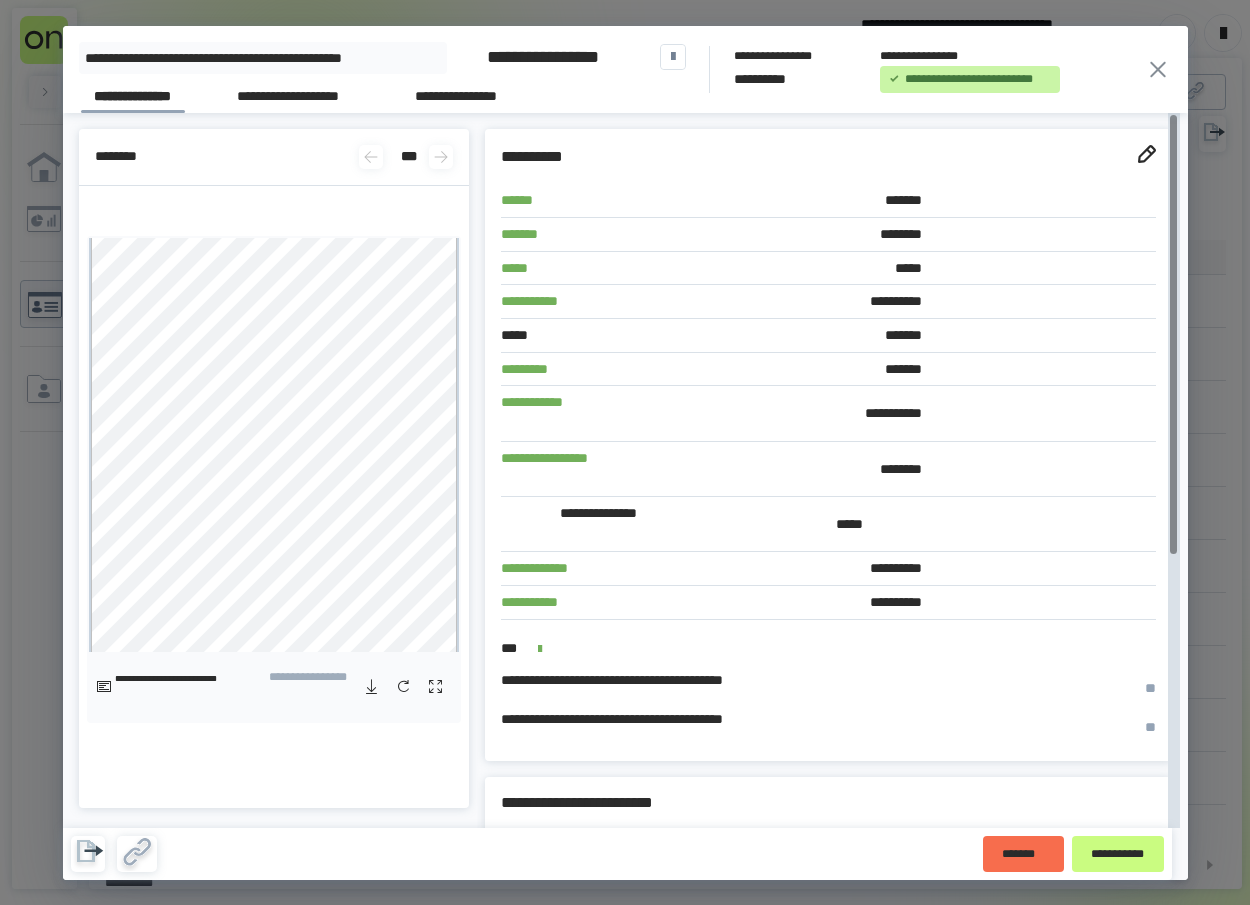 drag, startPoint x: 1007, startPoint y: 187, endPoint x: 1150, endPoint y: 188, distance: 143.0035 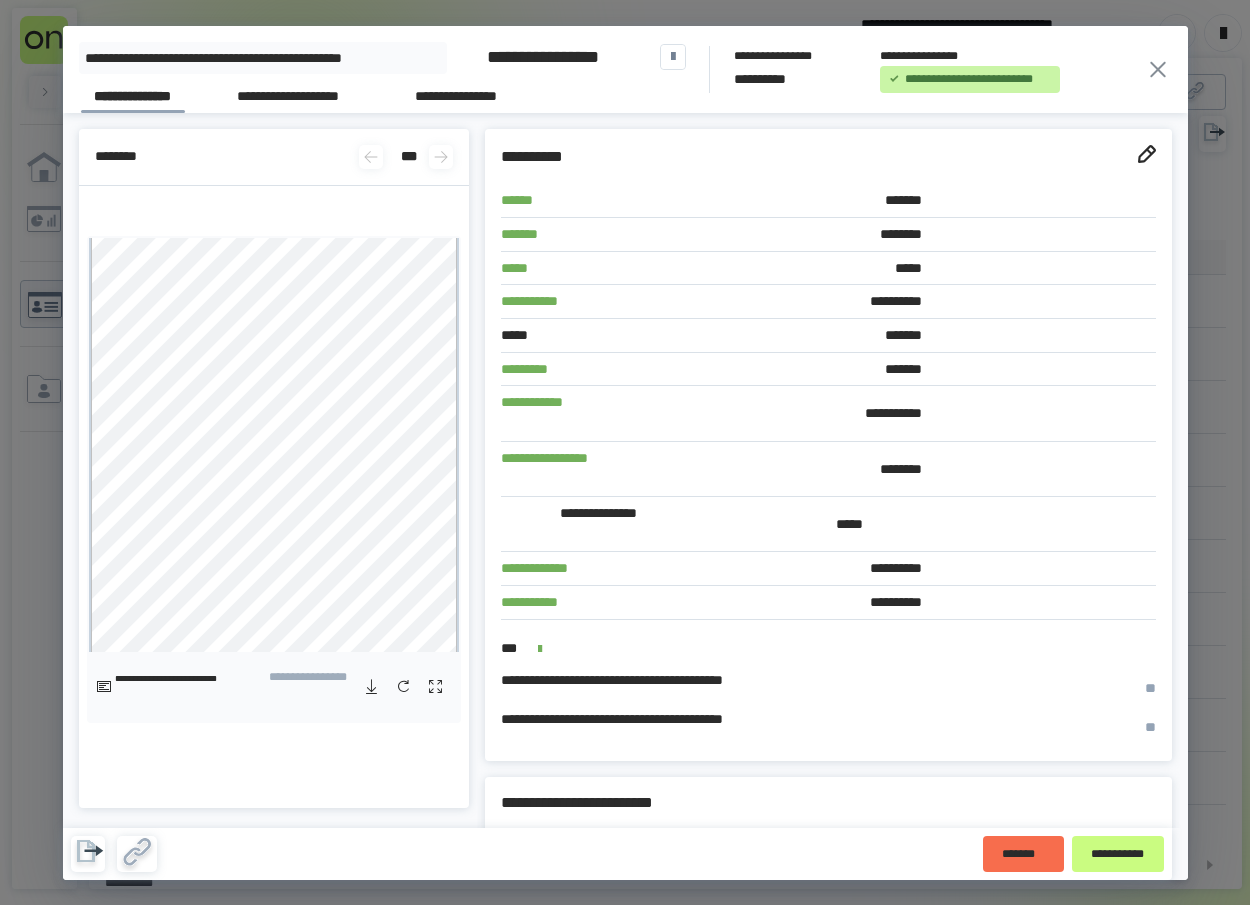 click 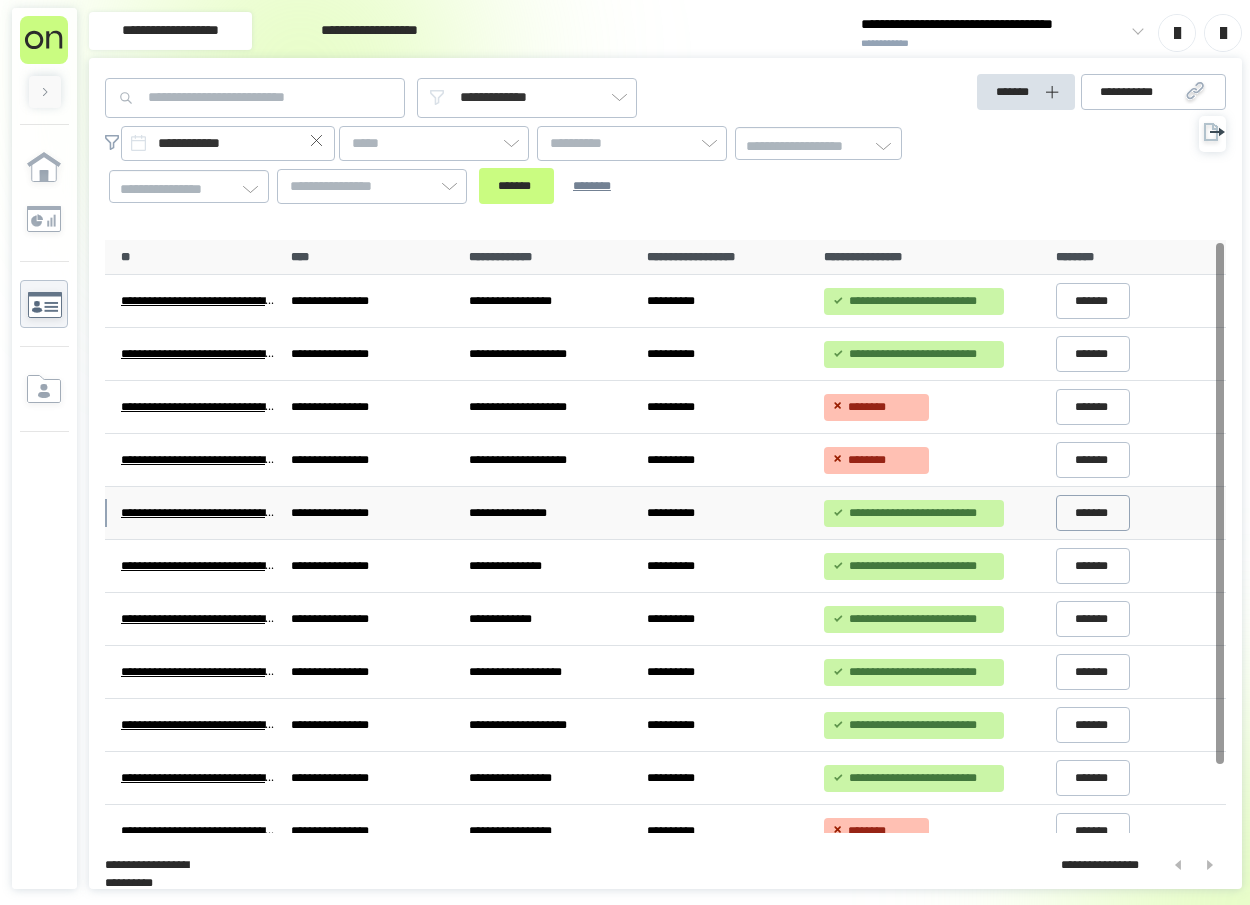 scroll, scrollTop: 77, scrollLeft: 0, axis: vertical 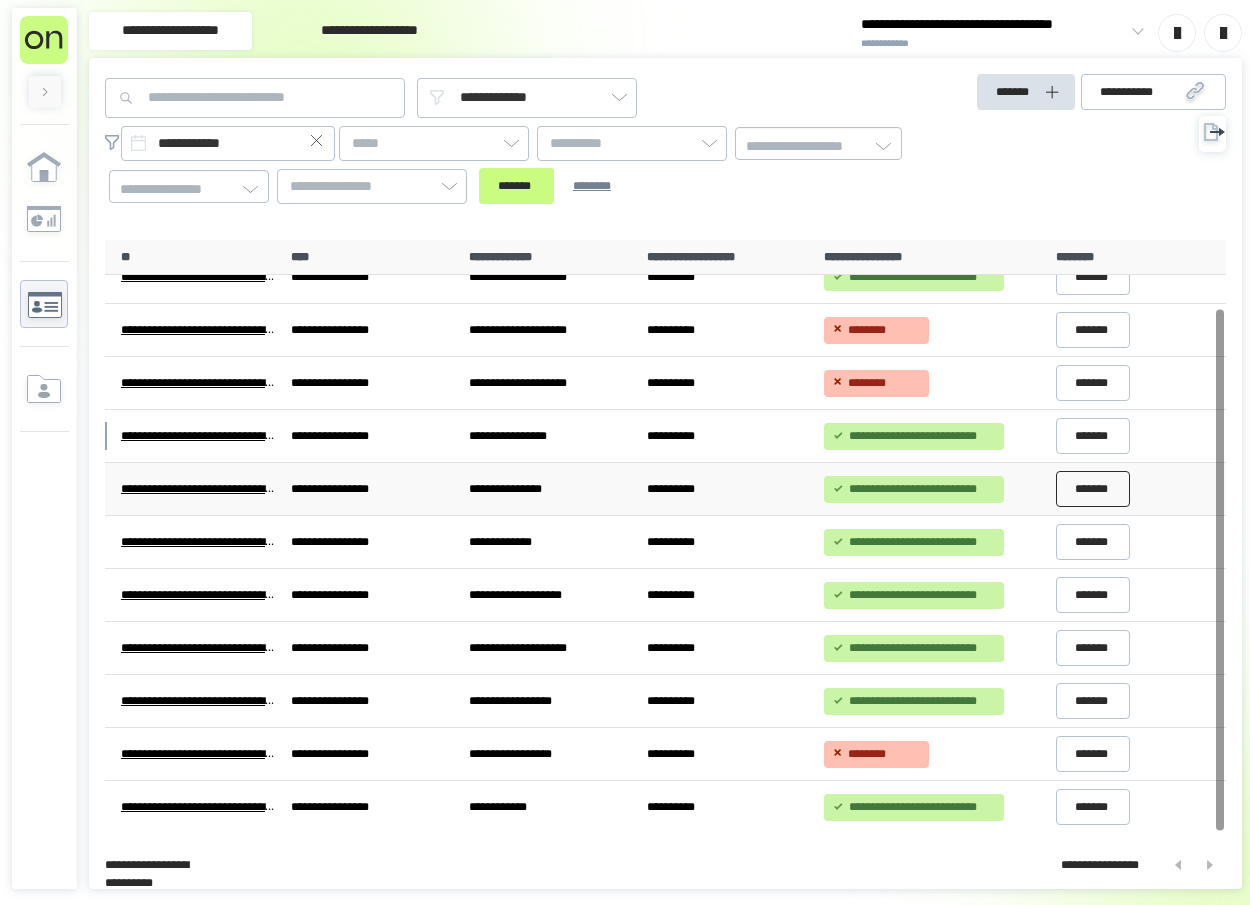 click on "*******" at bounding box center (1093, 489) 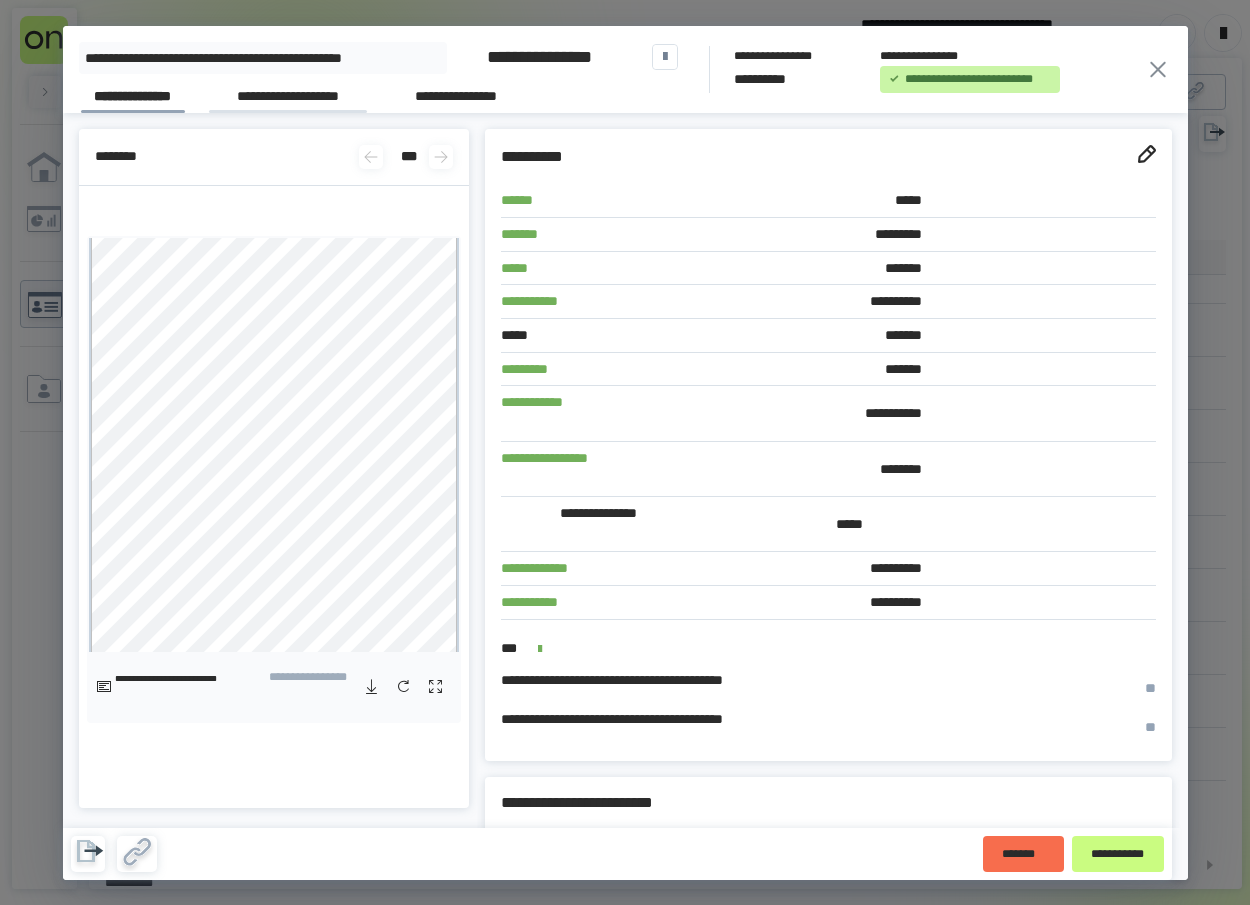 click on "**********" at bounding box center (288, 99) 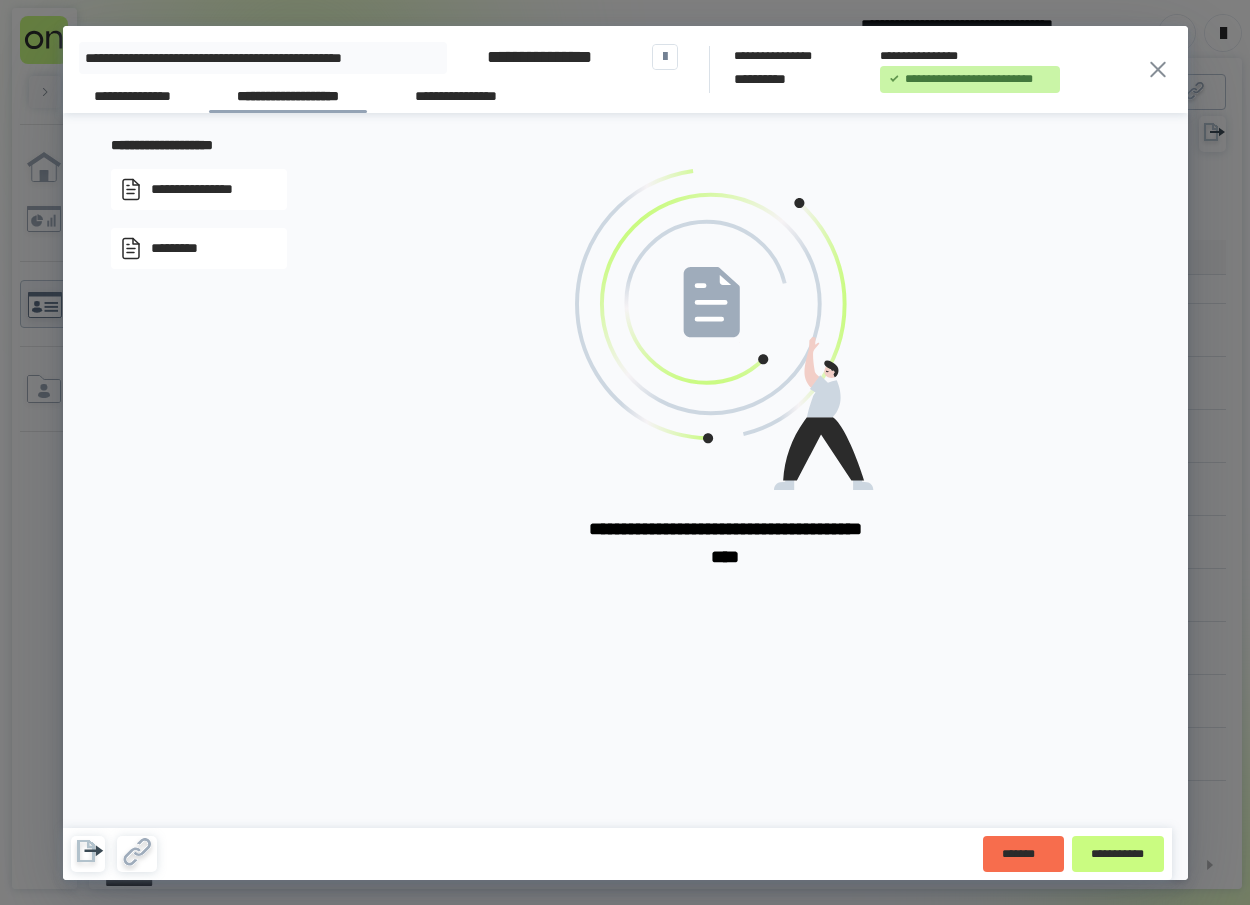 click on "**********" at bounding box center (208, 190) 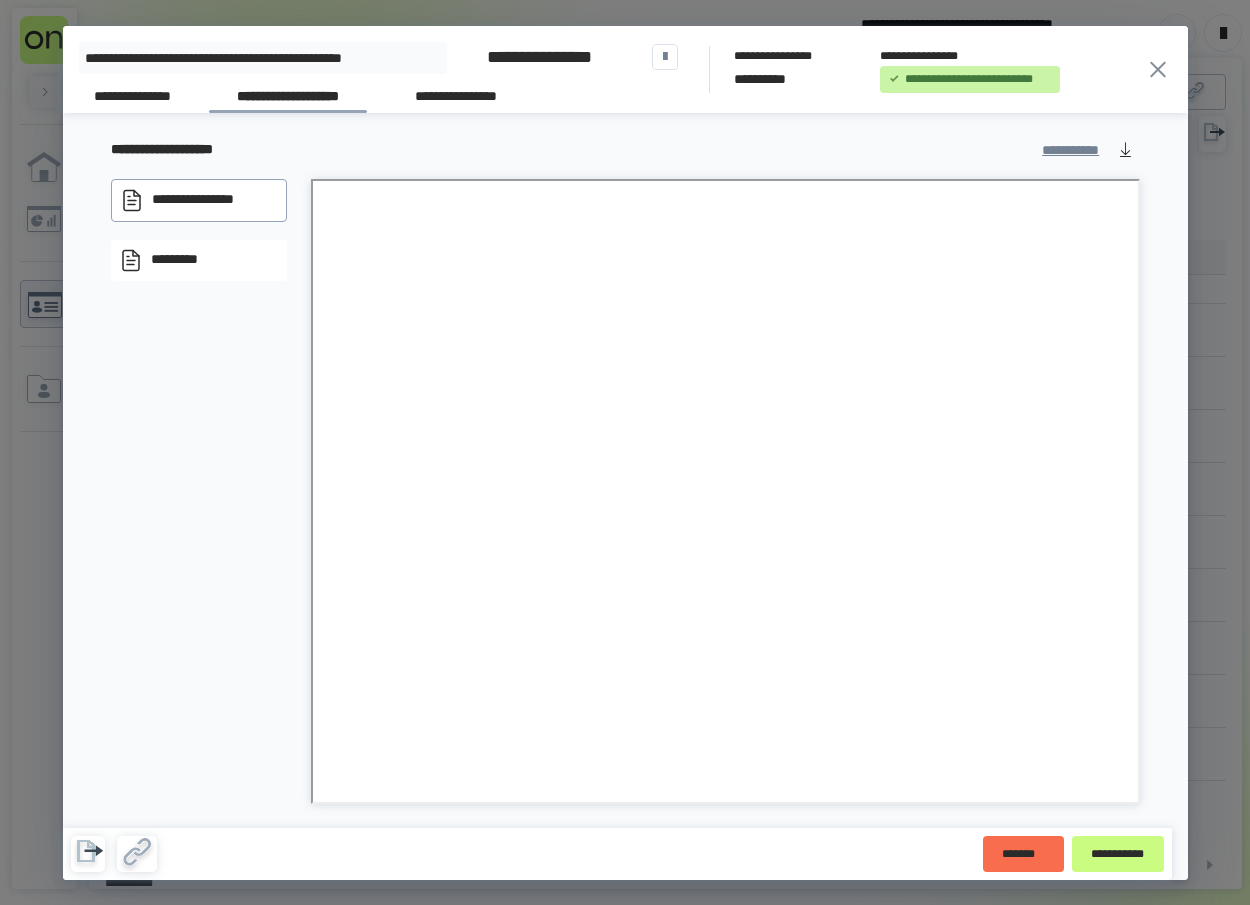 click on "**********" at bounding box center [334, 77] 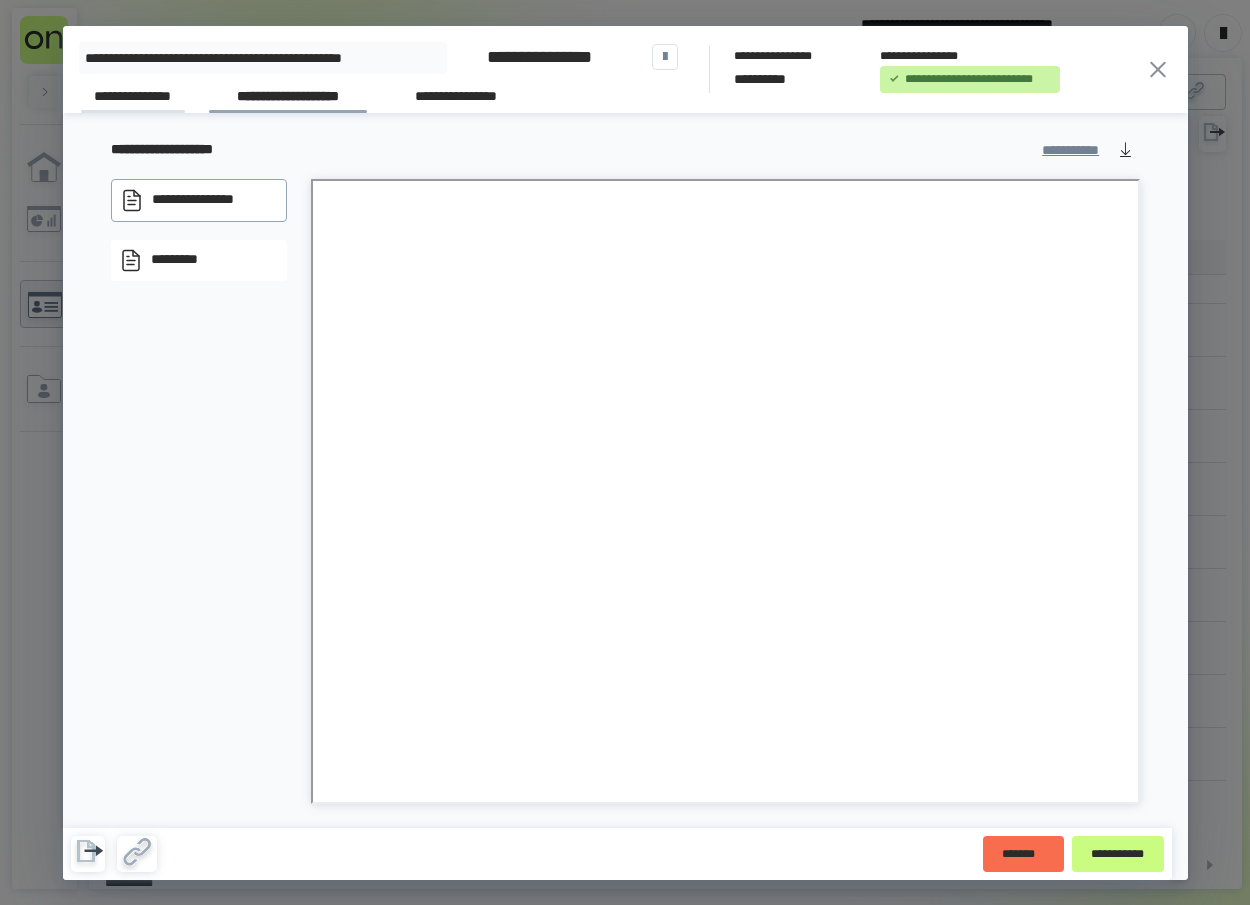 click on "**********" at bounding box center (133, 99) 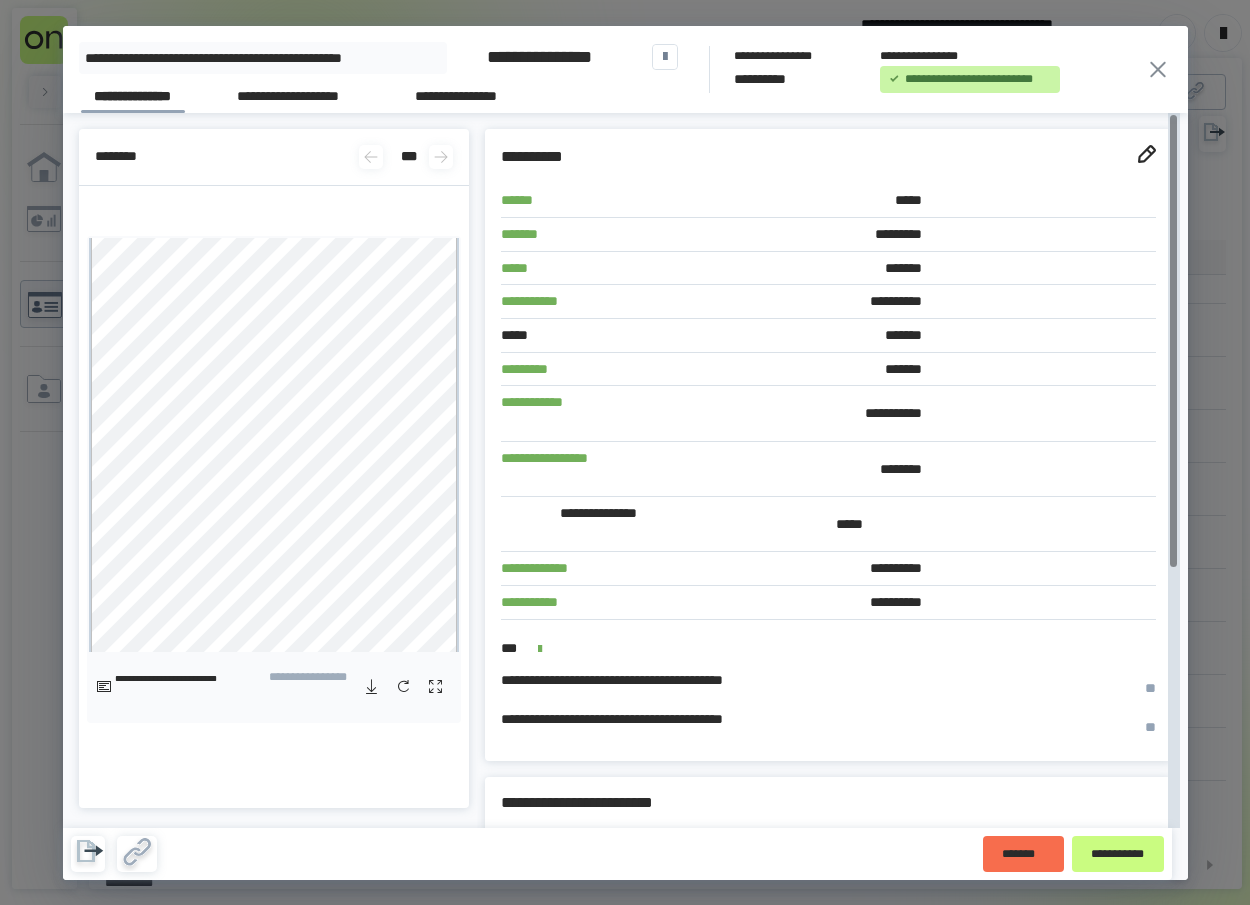 drag, startPoint x: 1001, startPoint y: 179, endPoint x: 1146, endPoint y: 176, distance: 145.03104 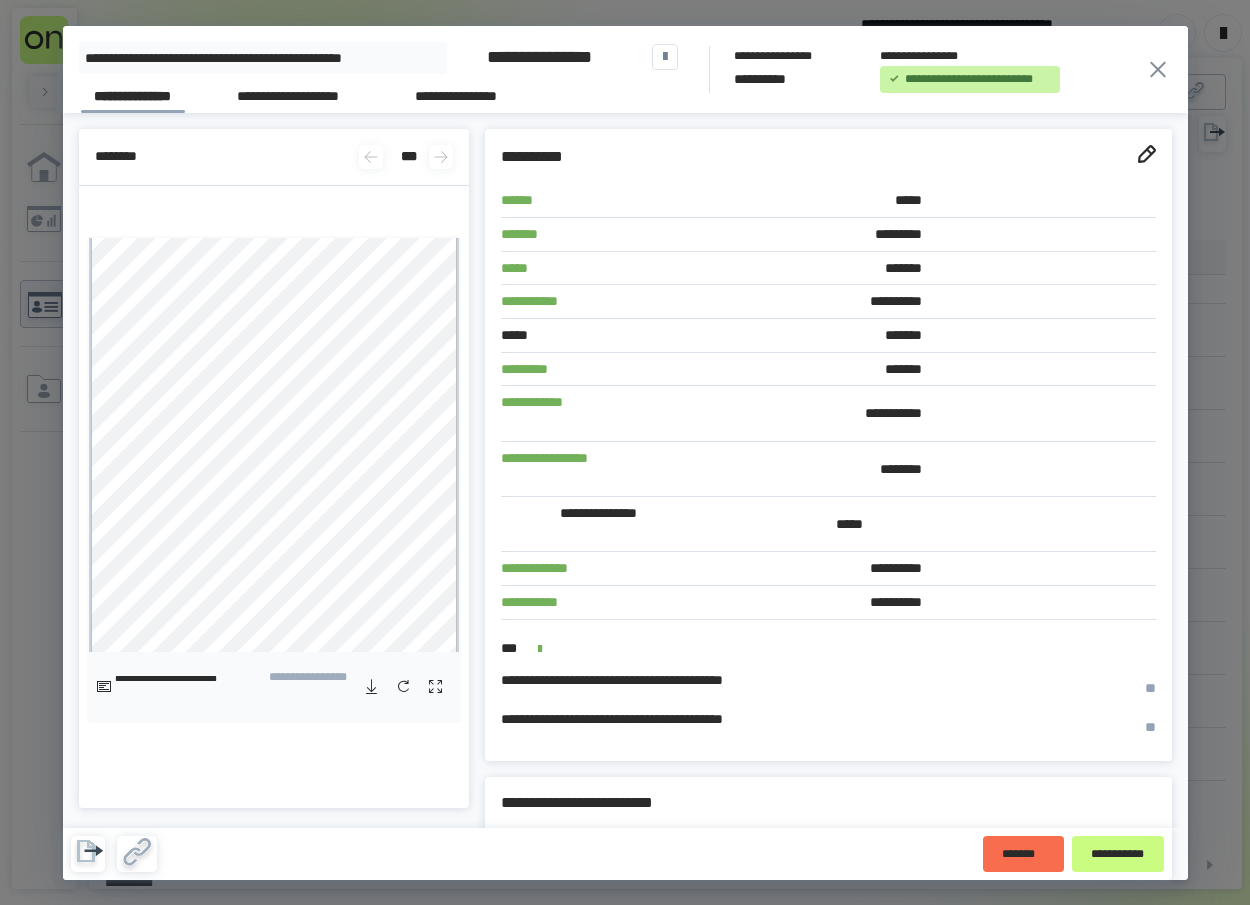 click 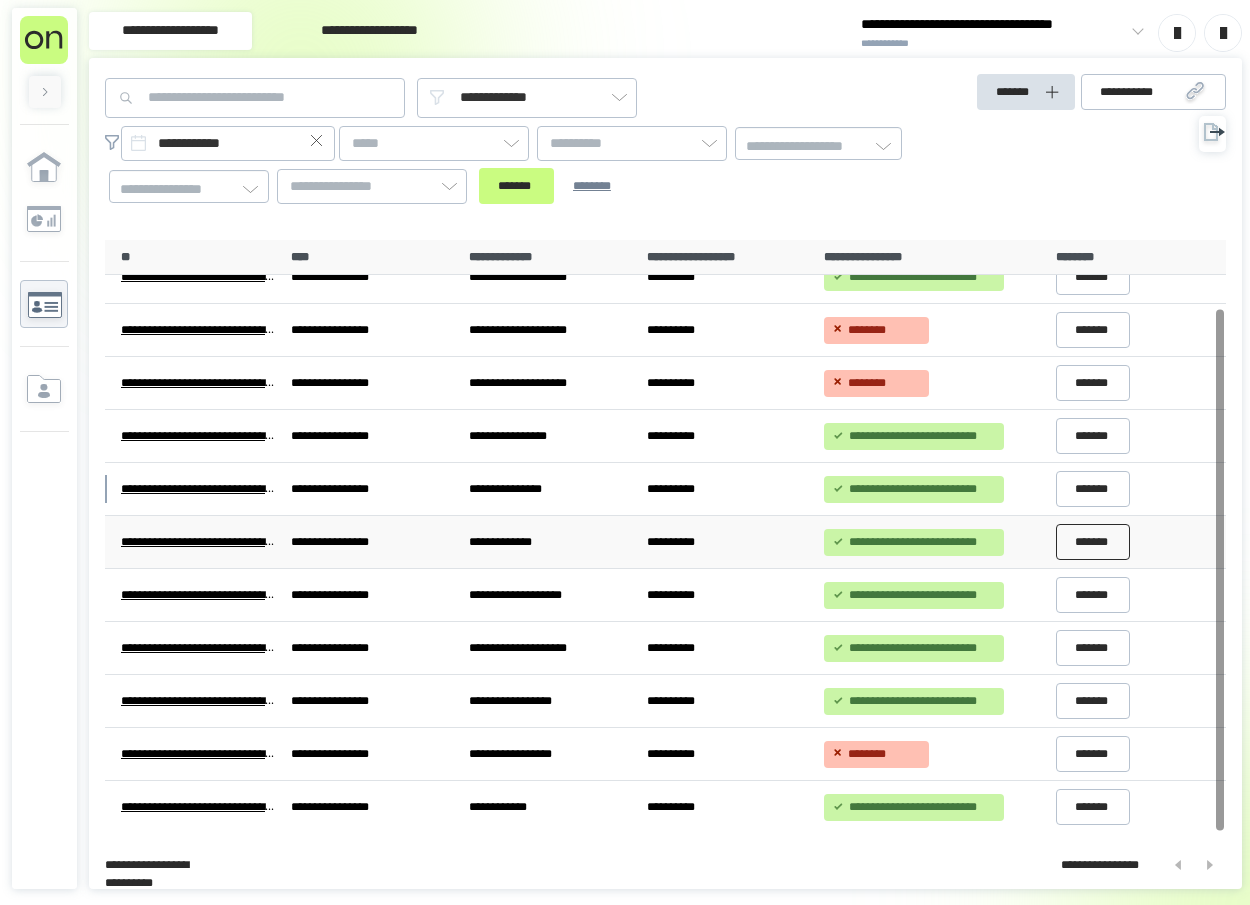 click on "*******" at bounding box center [1093, 542] 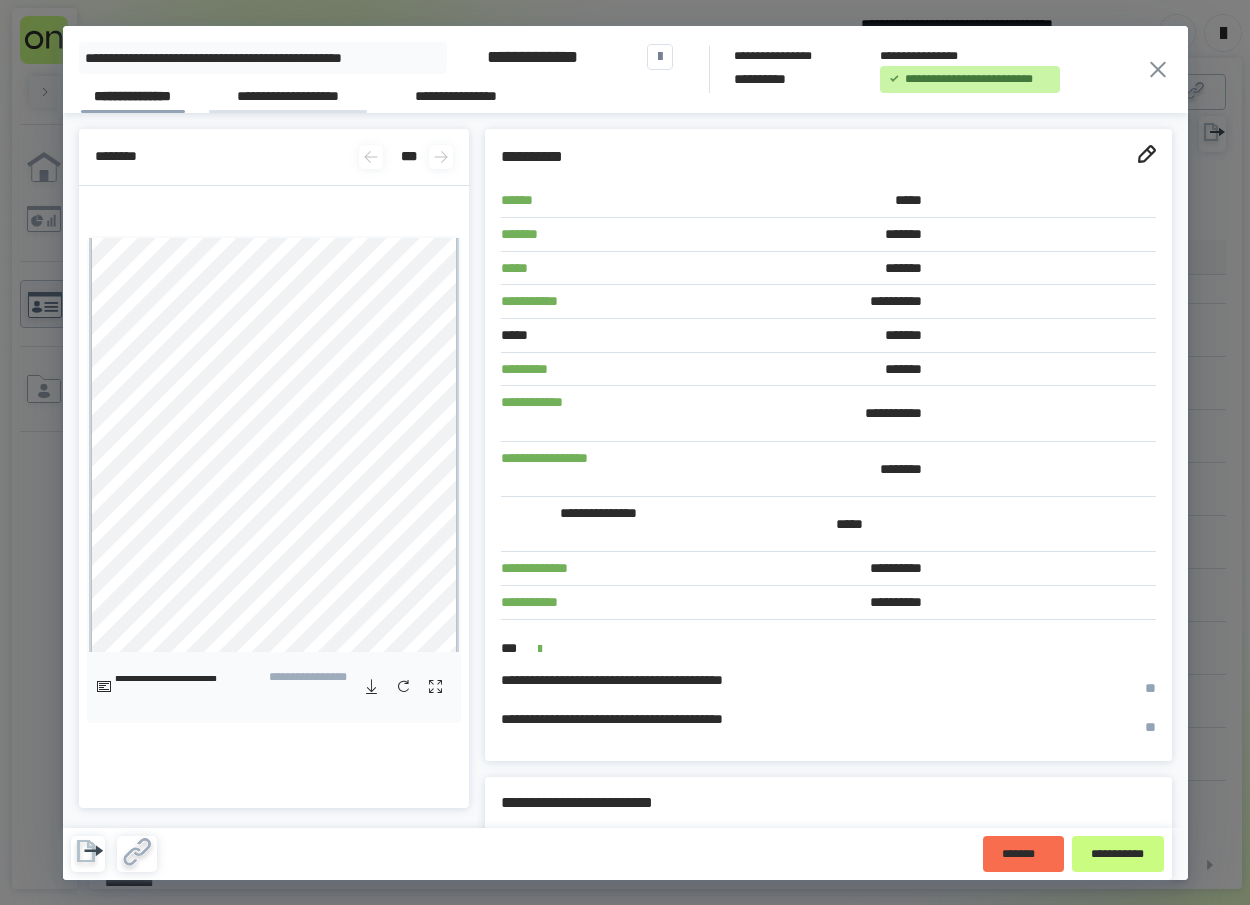 click on "**********" at bounding box center [288, 99] 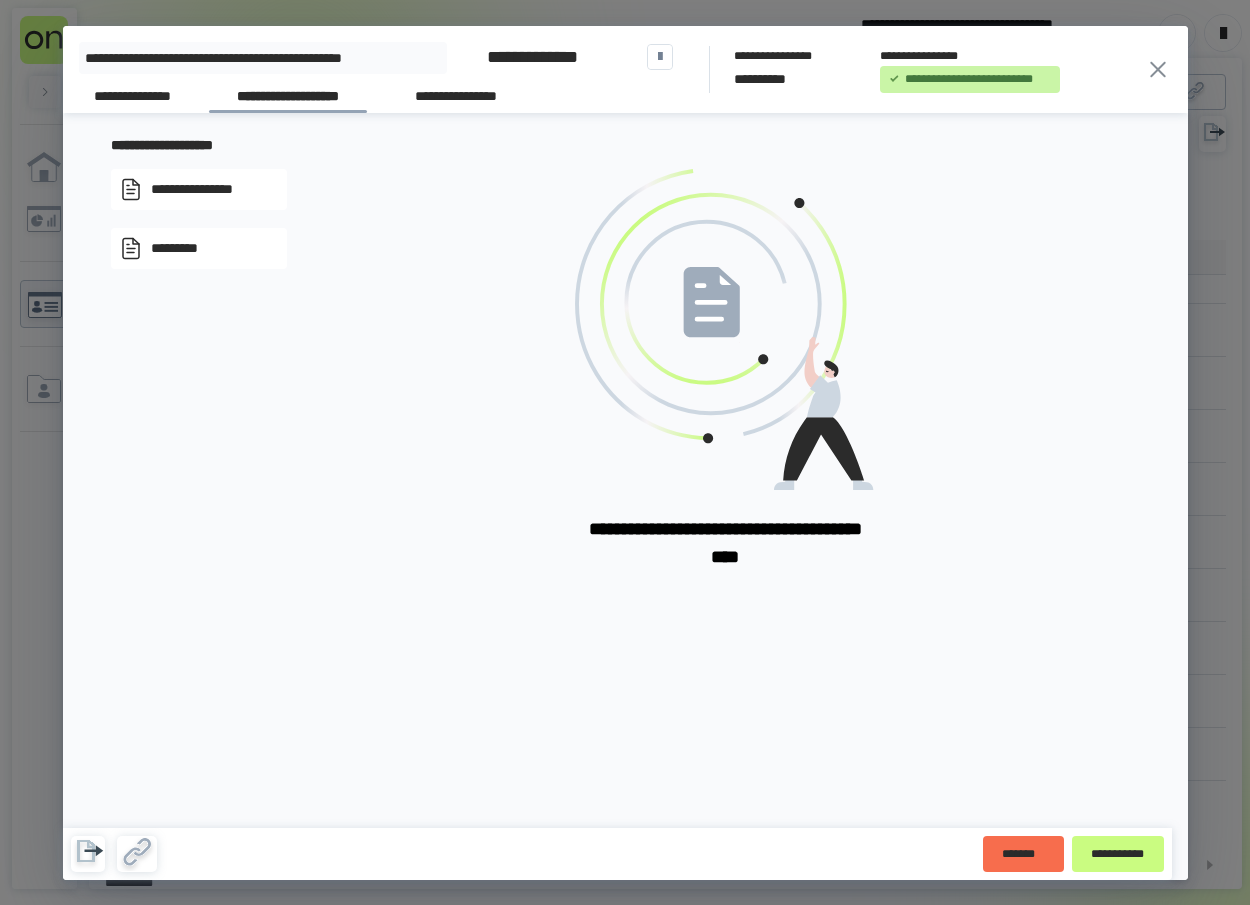 click on "**********" at bounding box center (199, 189) 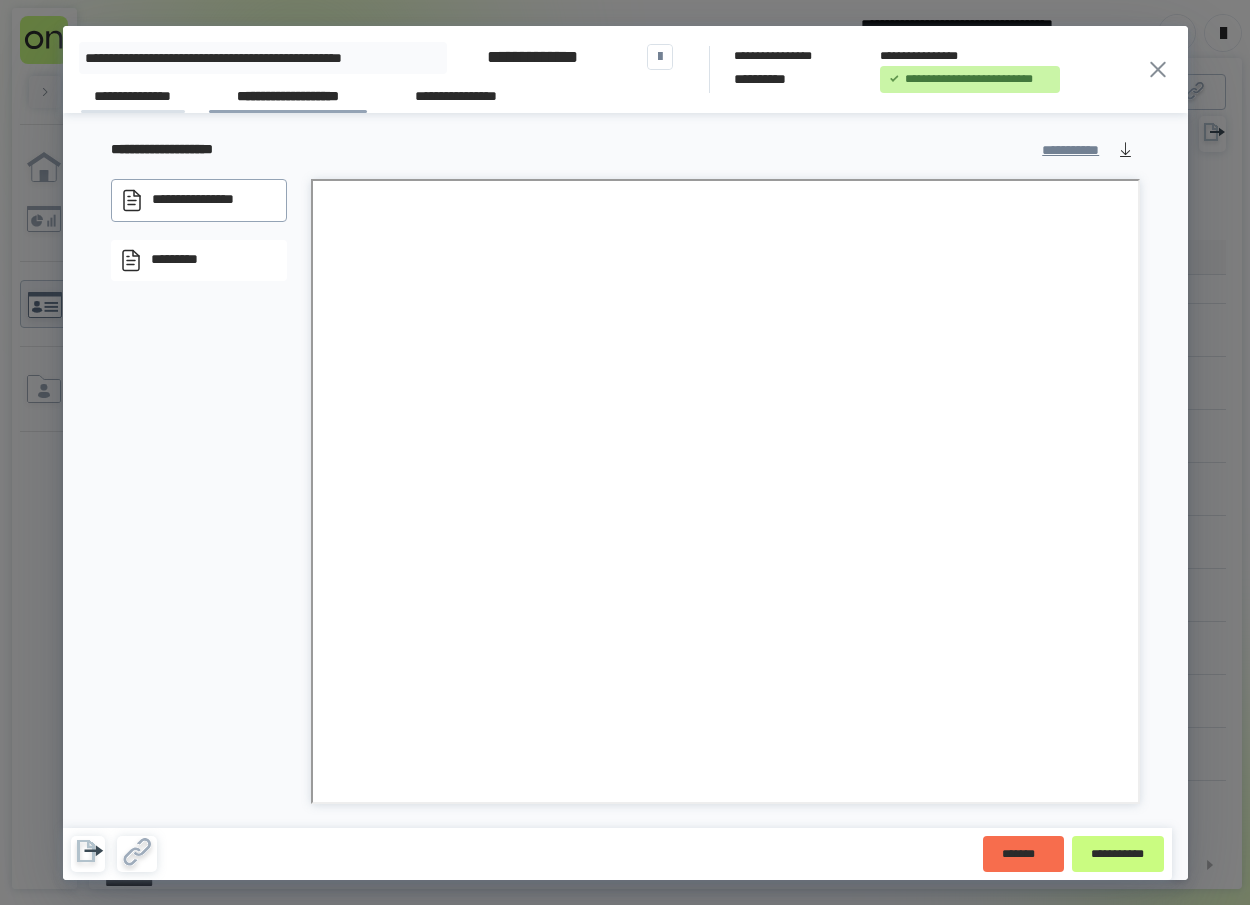 click on "**********" at bounding box center (133, 99) 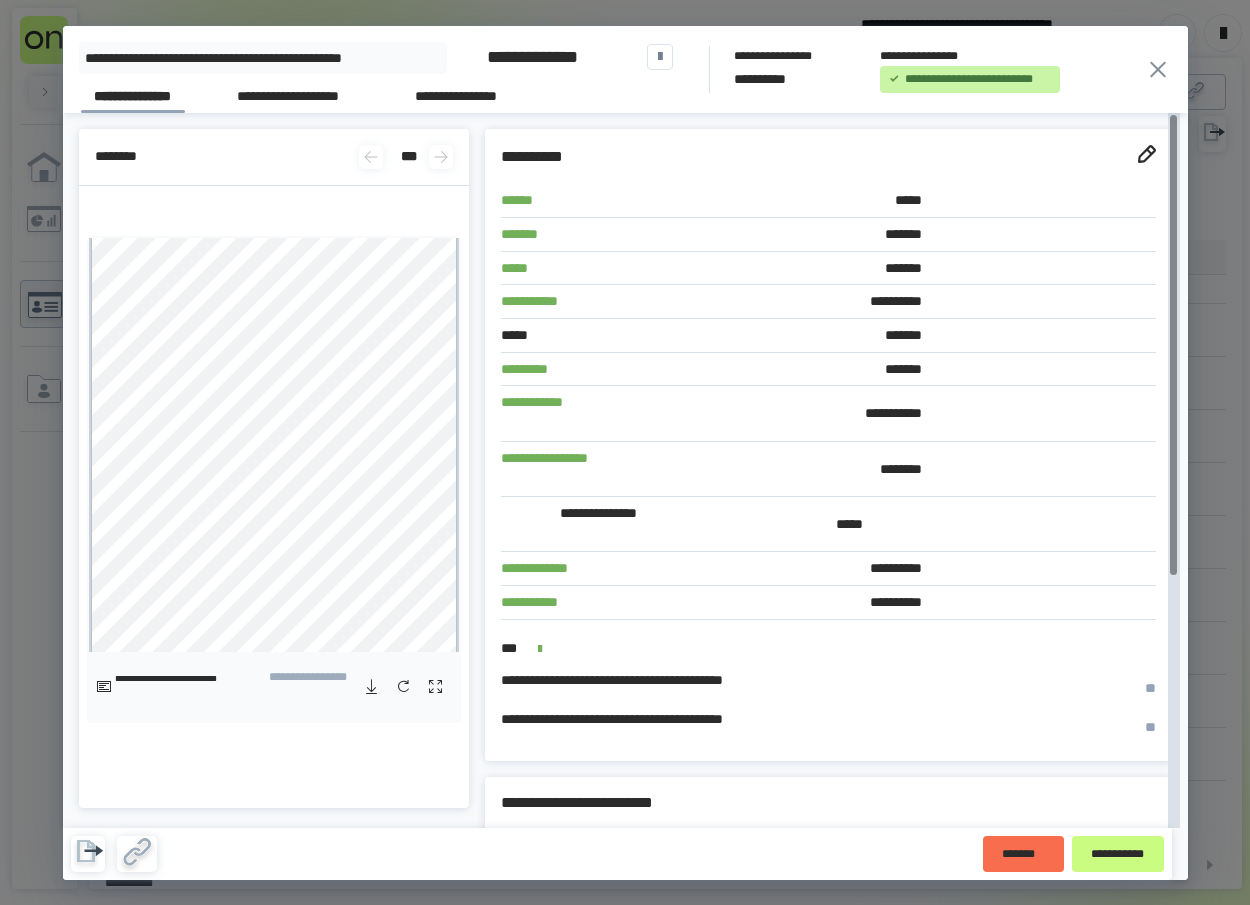 drag, startPoint x: 997, startPoint y: 190, endPoint x: 1139, endPoint y: 187, distance: 142.0317 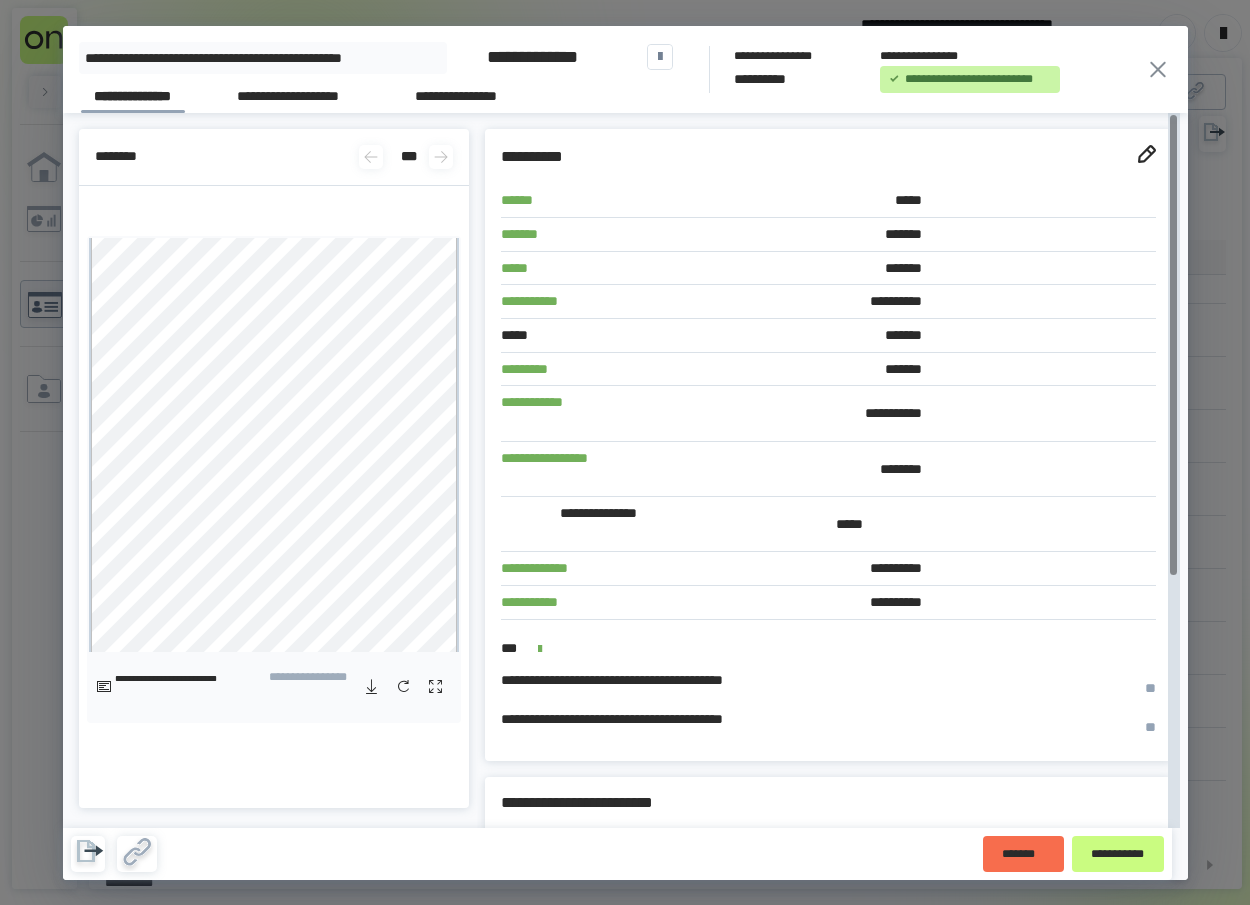 click 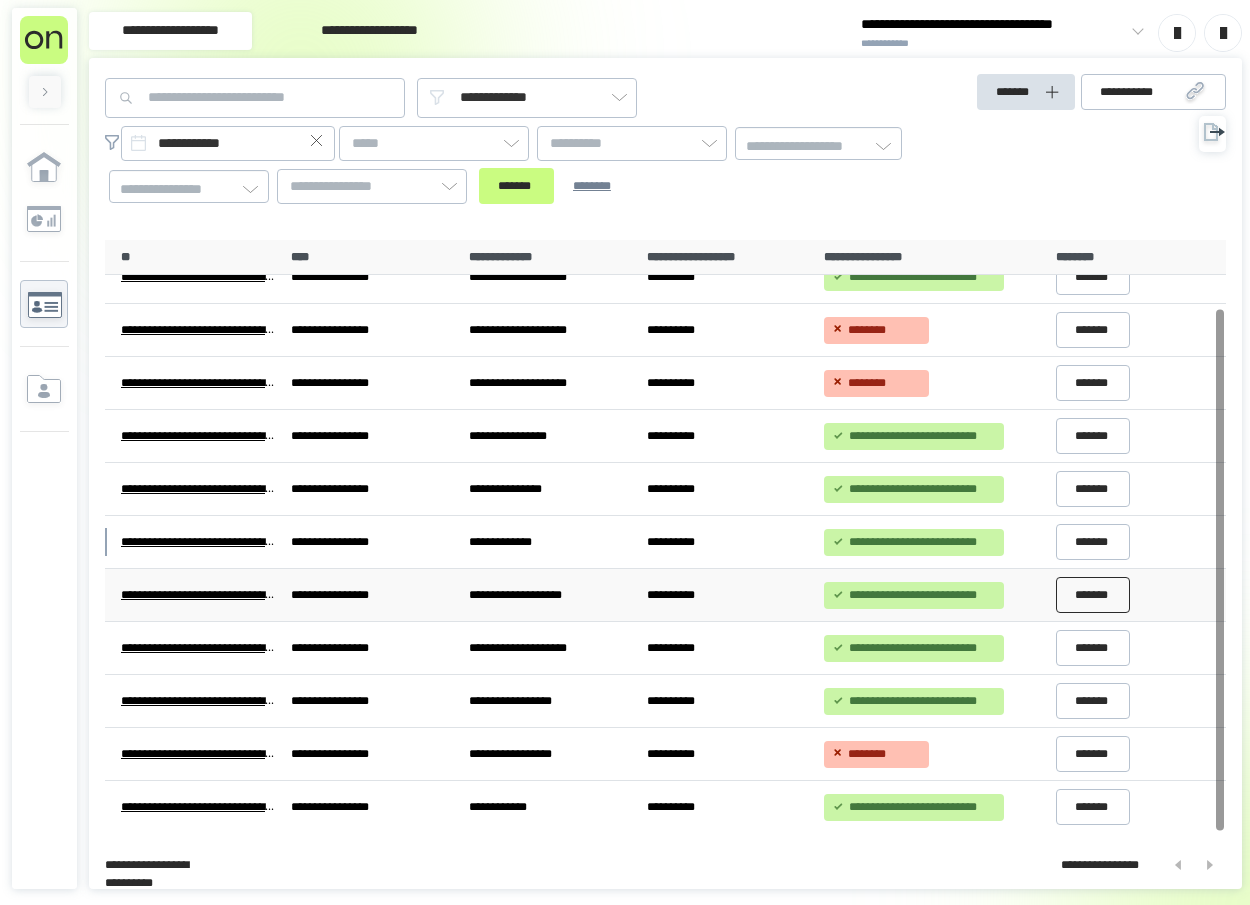 click on "*******" at bounding box center (1093, 595) 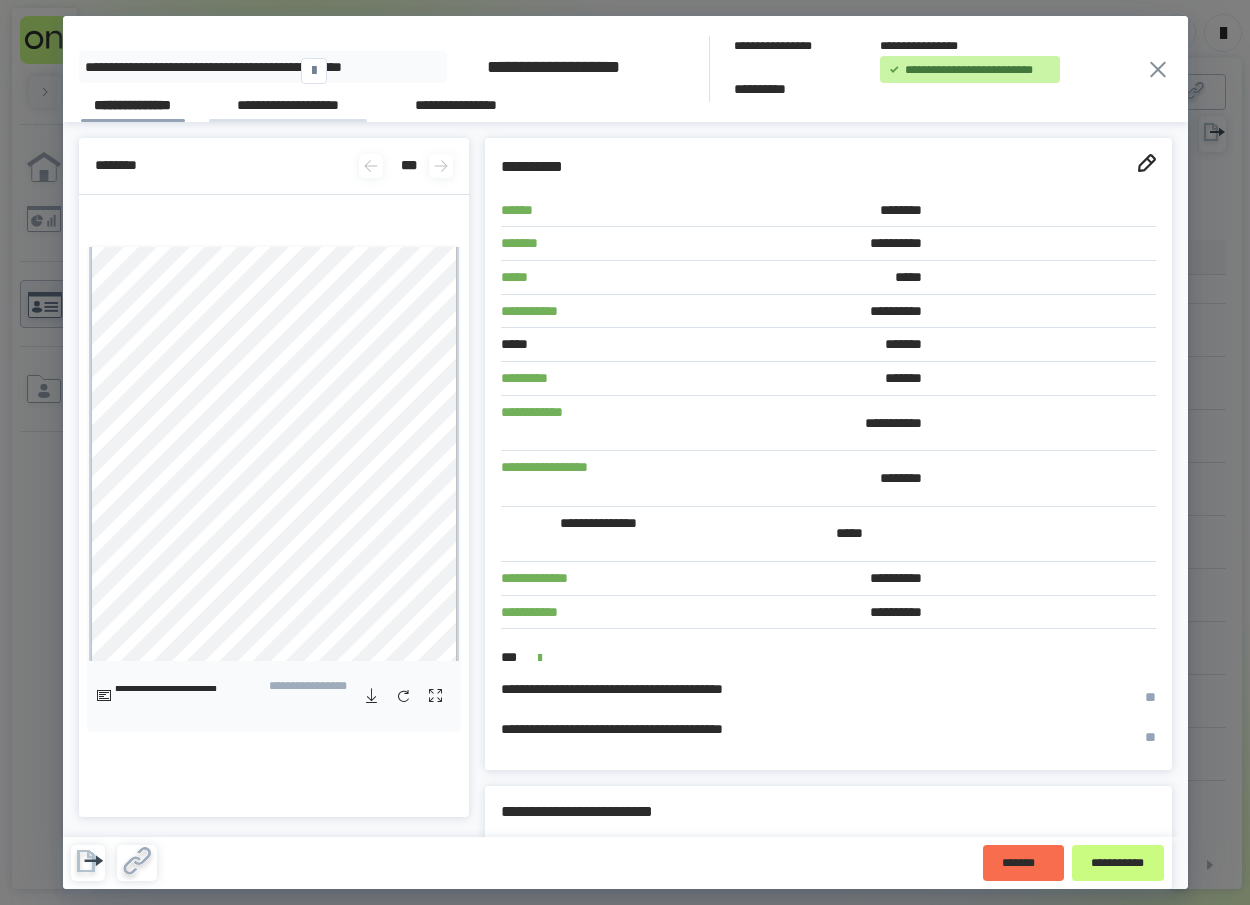 click on "**********" at bounding box center [288, 108] 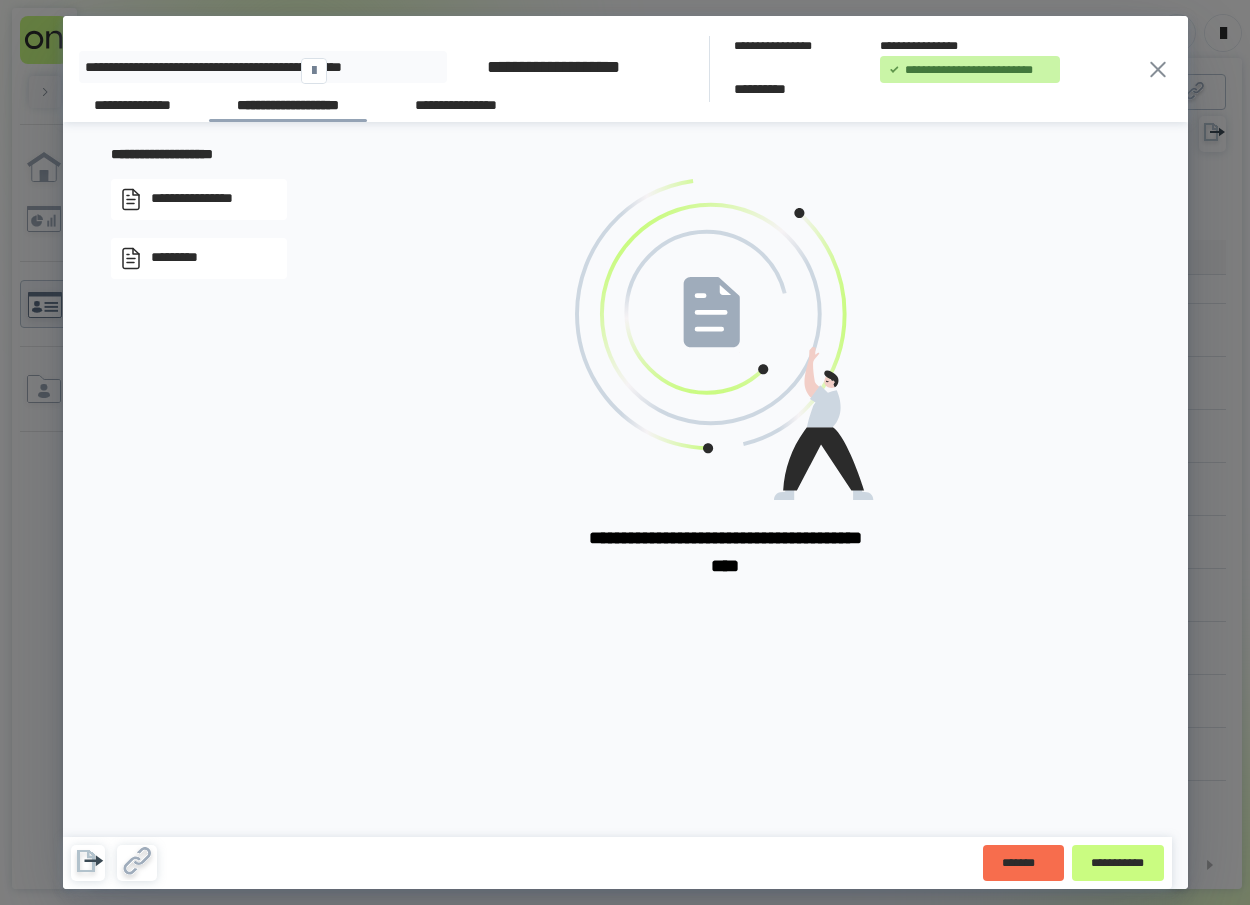 click on "**********" at bounding box center (208, 199) 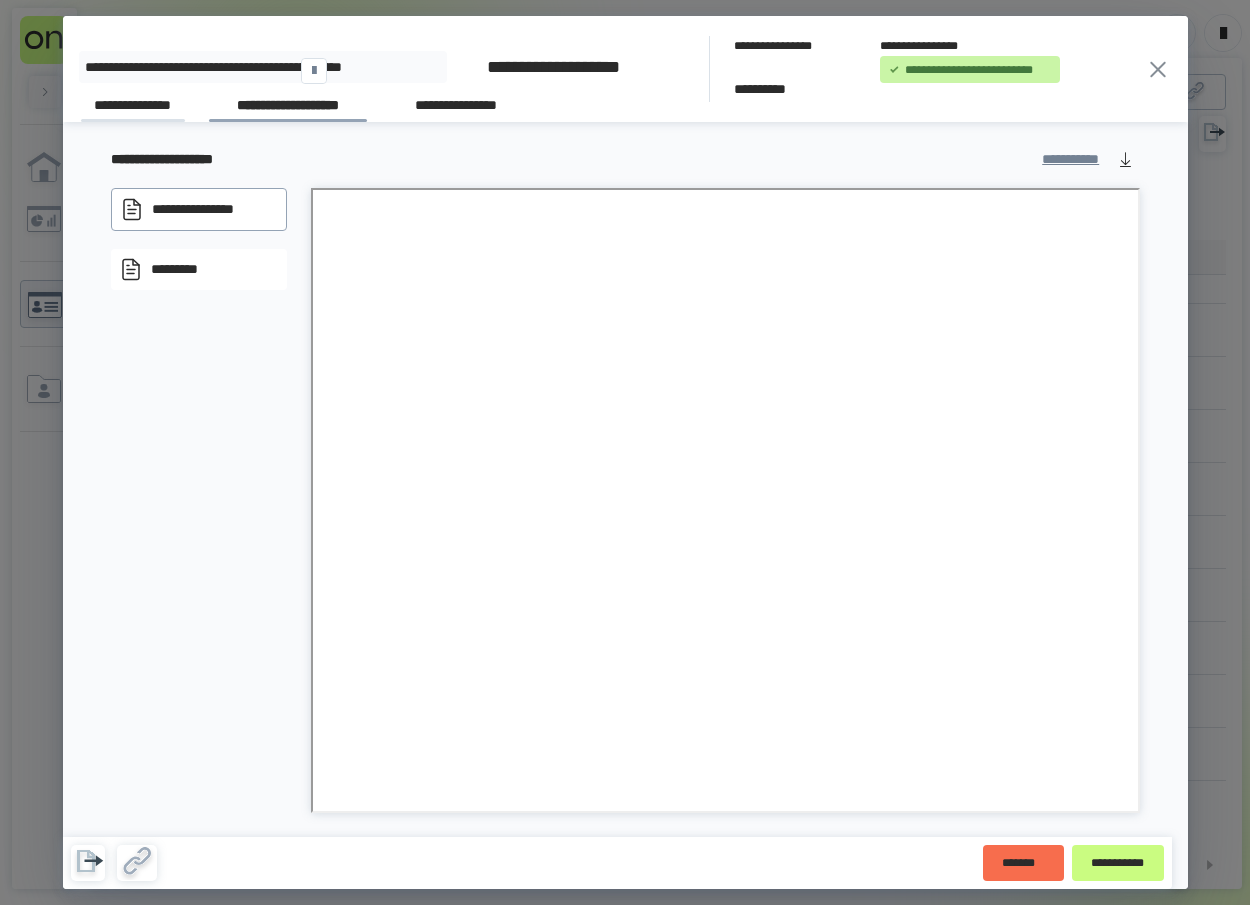 click on "**********" at bounding box center (133, 108) 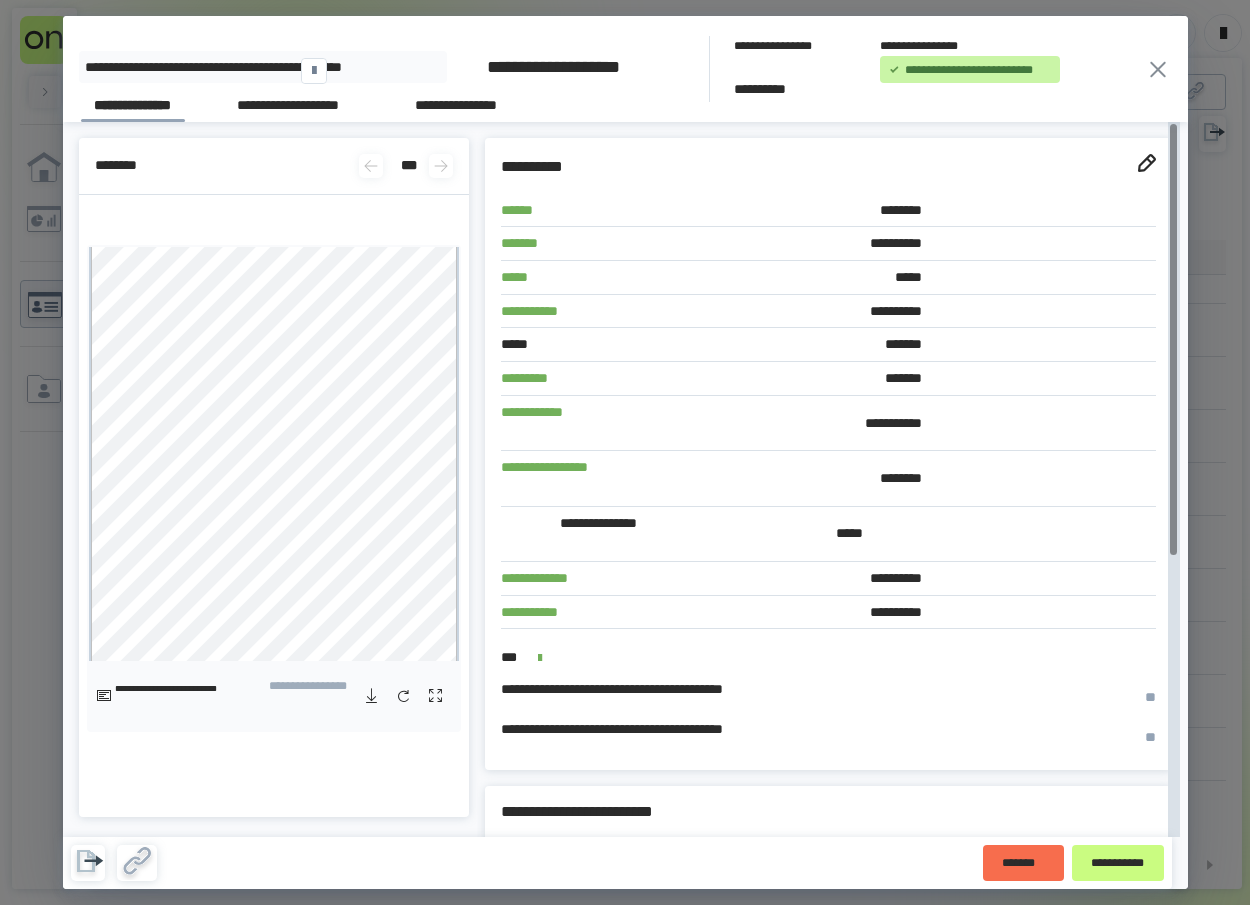drag, startPoint x: 1000, startPoint y: 193, endPoint x: 1141, endPoint y: 187, distance: 141.12761 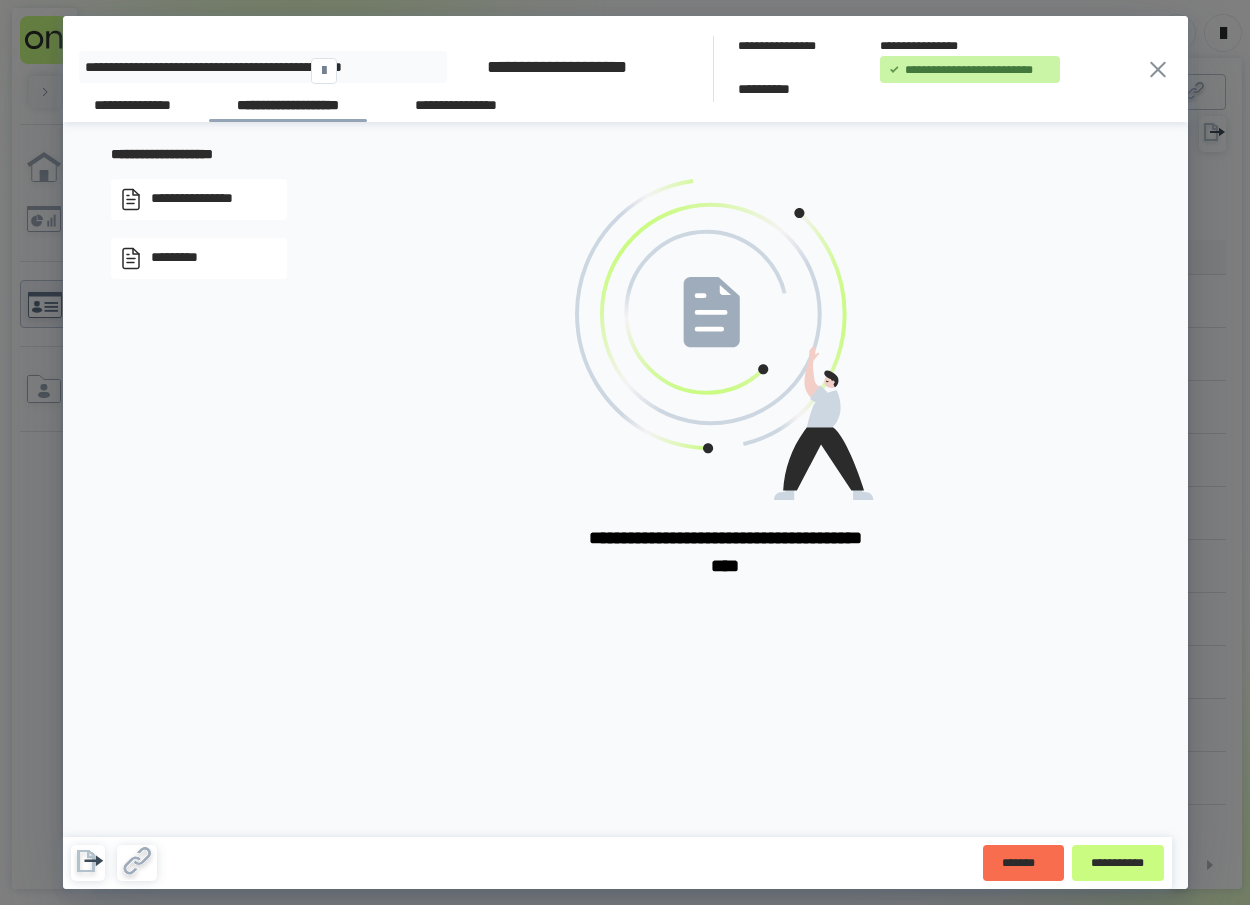 scroll, scrollTop: 0, scrollLeft: 0, axis: both 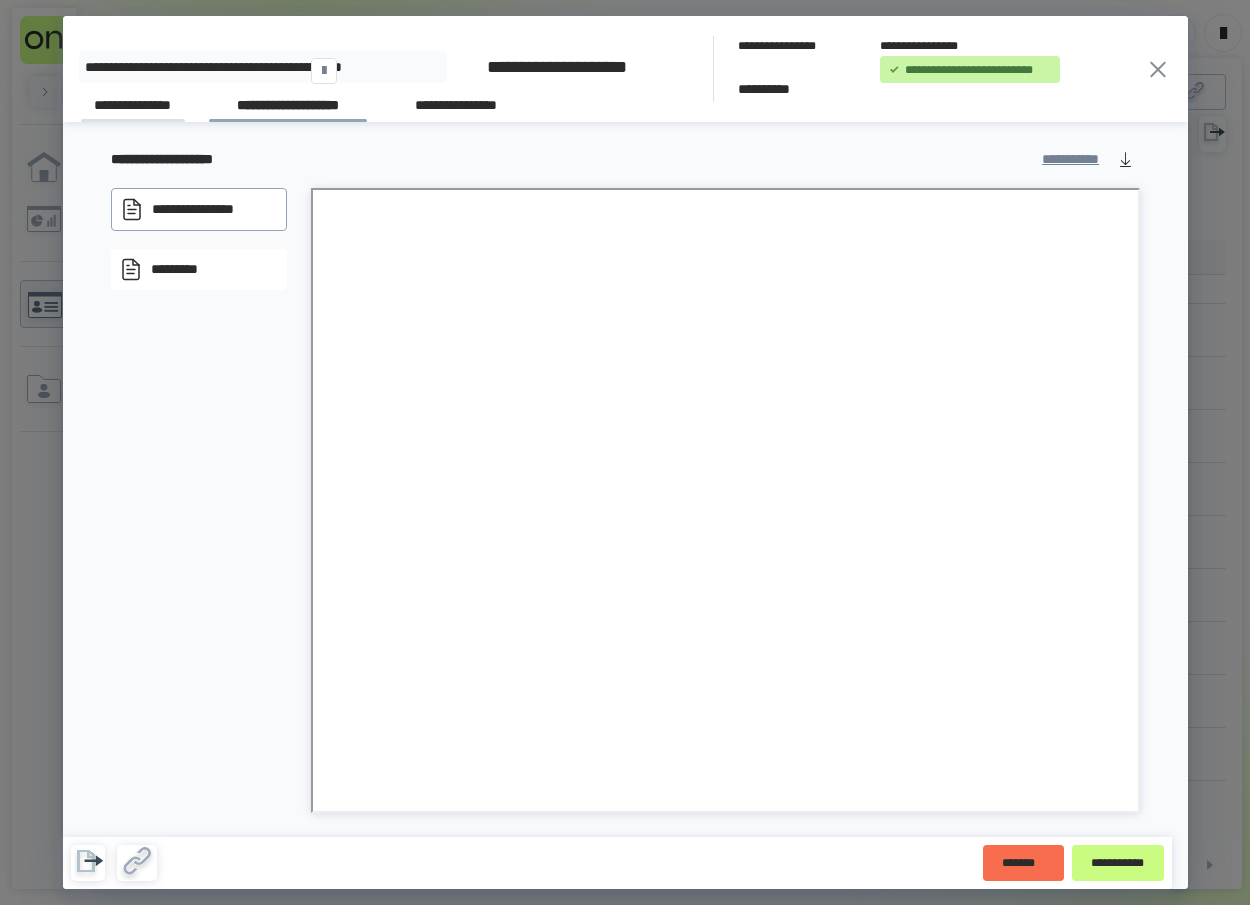 click on "**********" at bounding box center [133, 108] 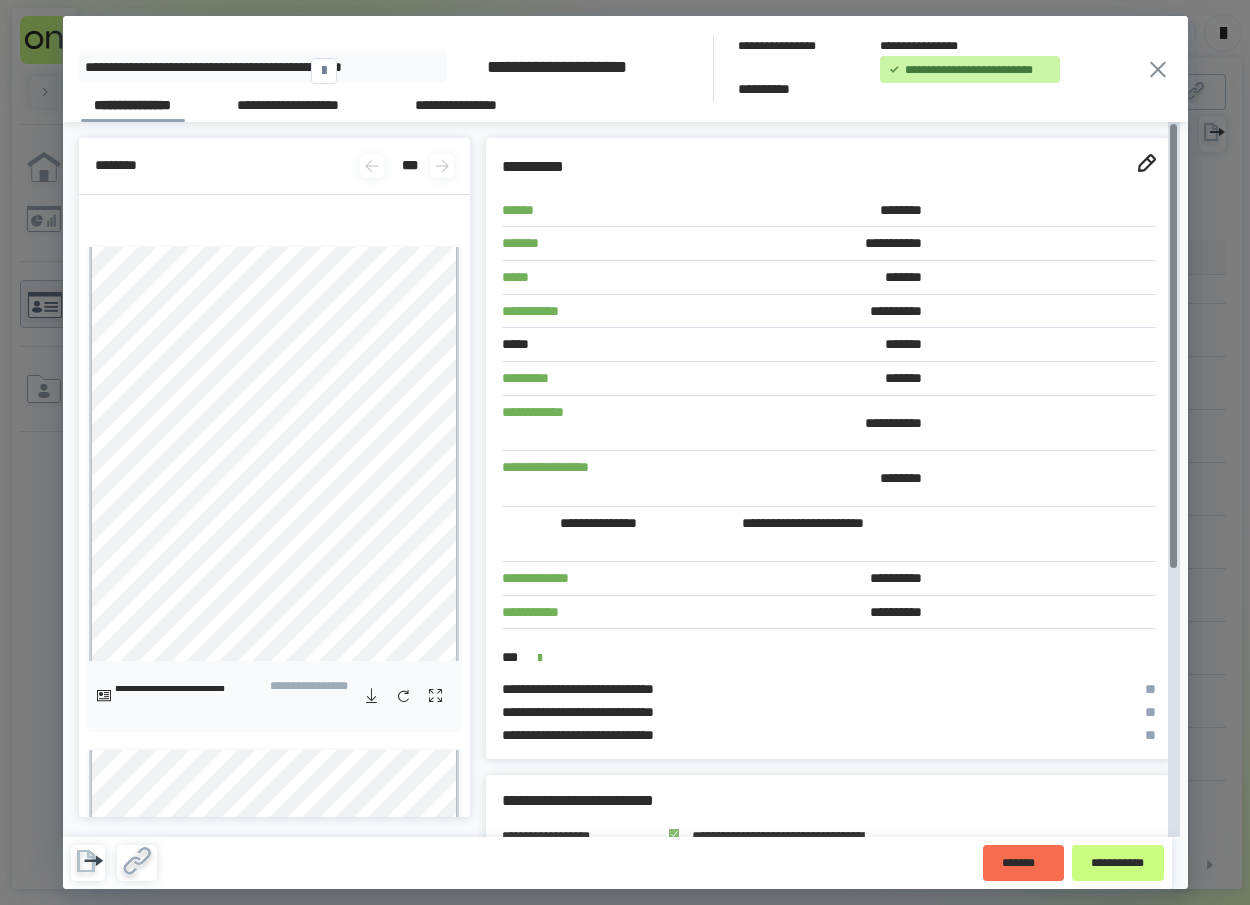 drag, startPoint x: 1007, startPoint y: 191, endPoint x: 1148, endPoint y: 193, distance: 141.01419 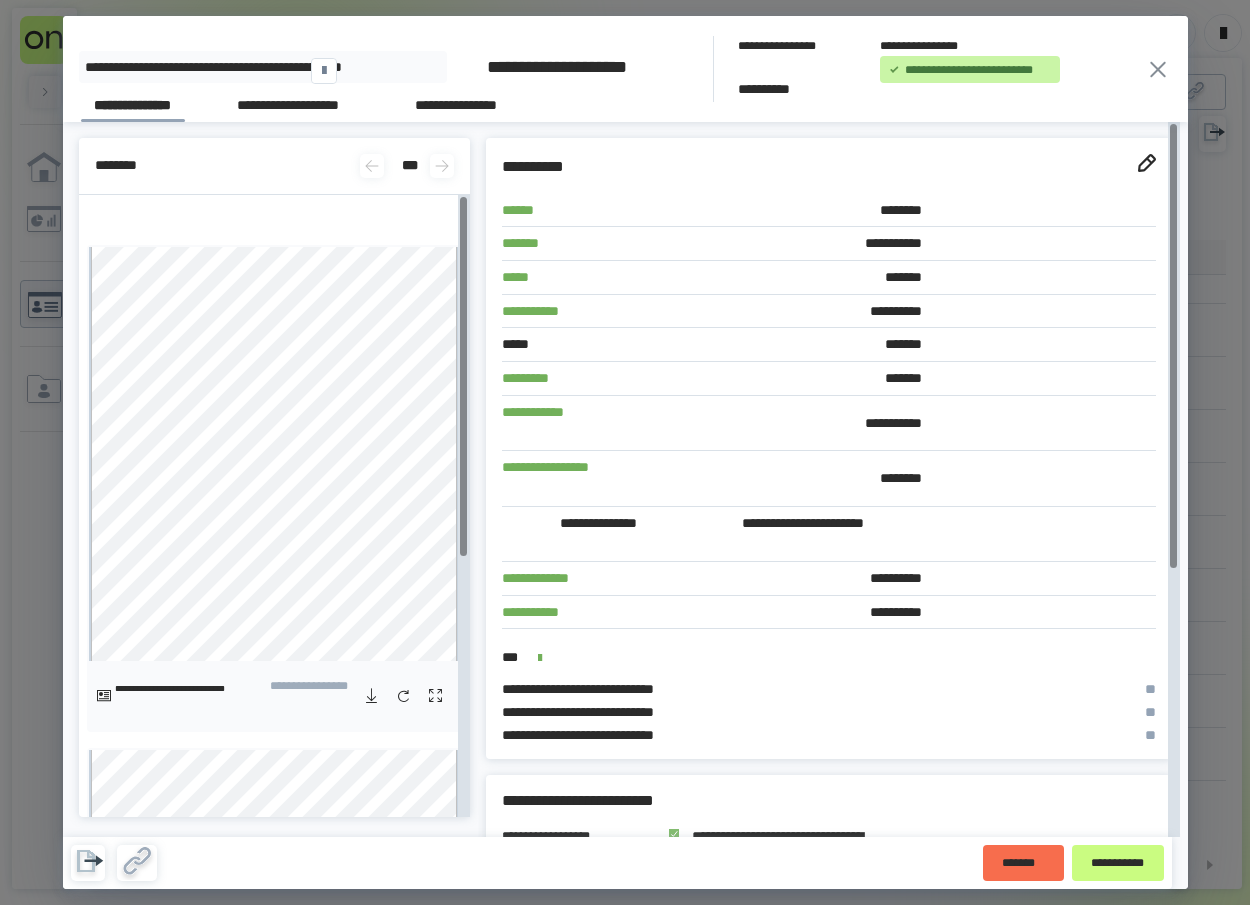 click on "**********" at bounding box center [625, 69] 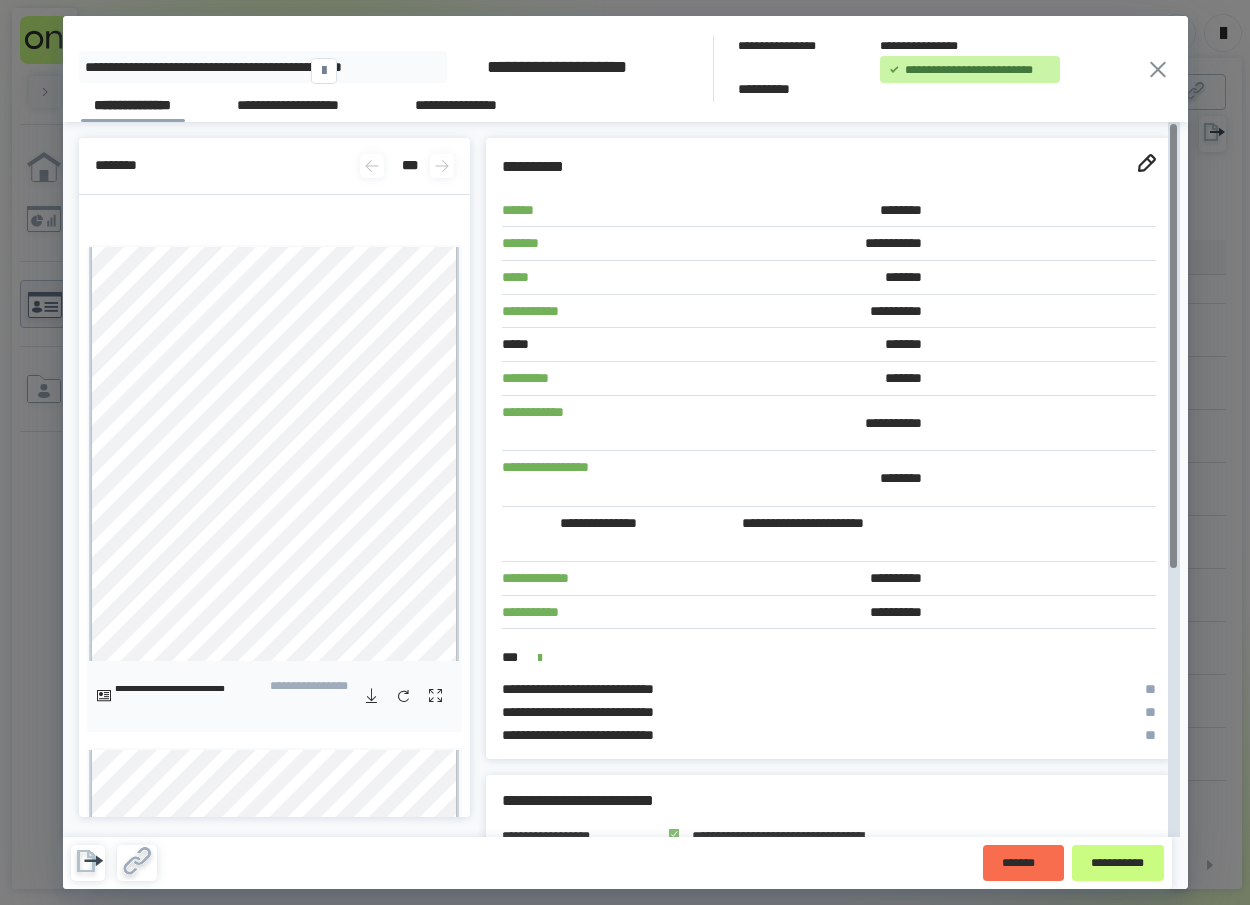 click 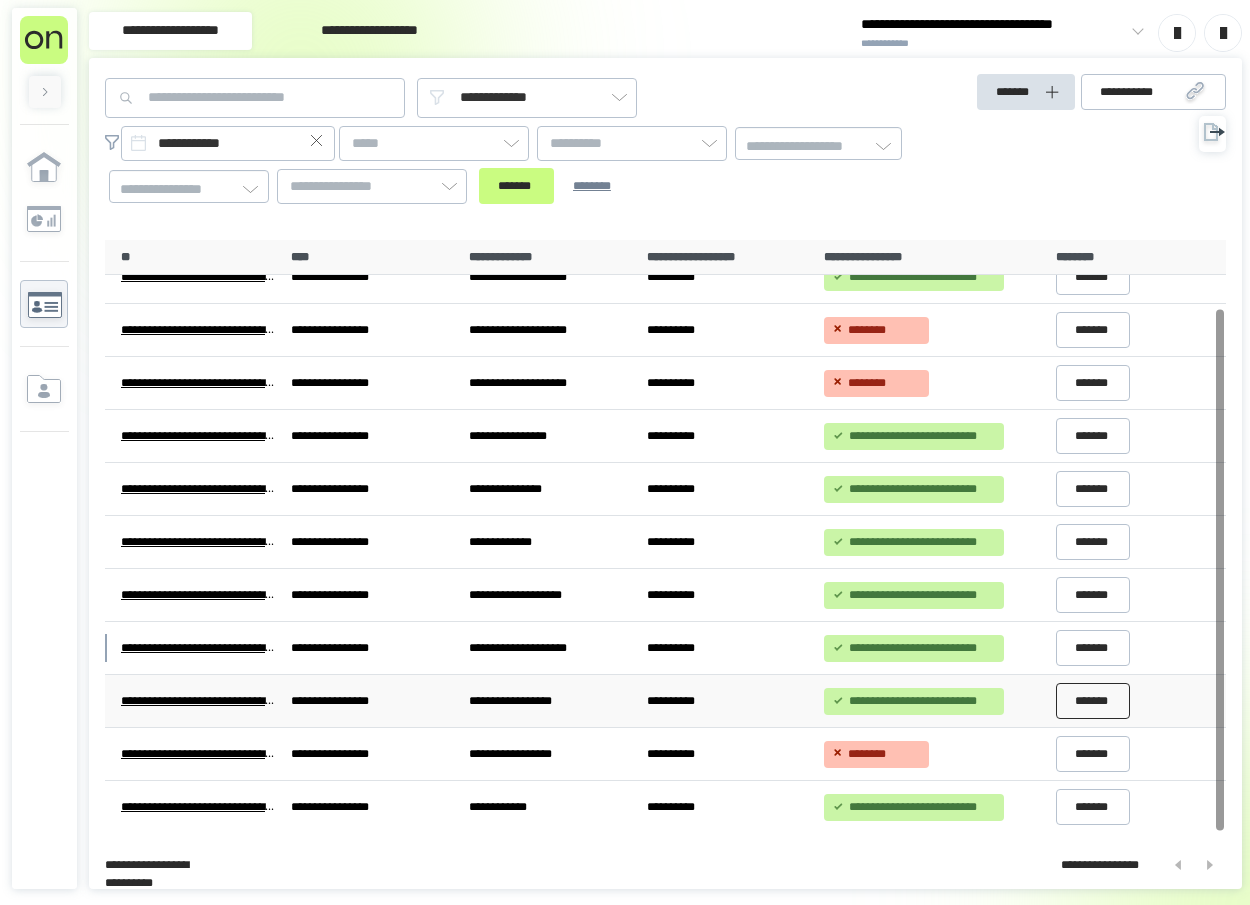 click on "*******" at bounding box center [1093, 701] 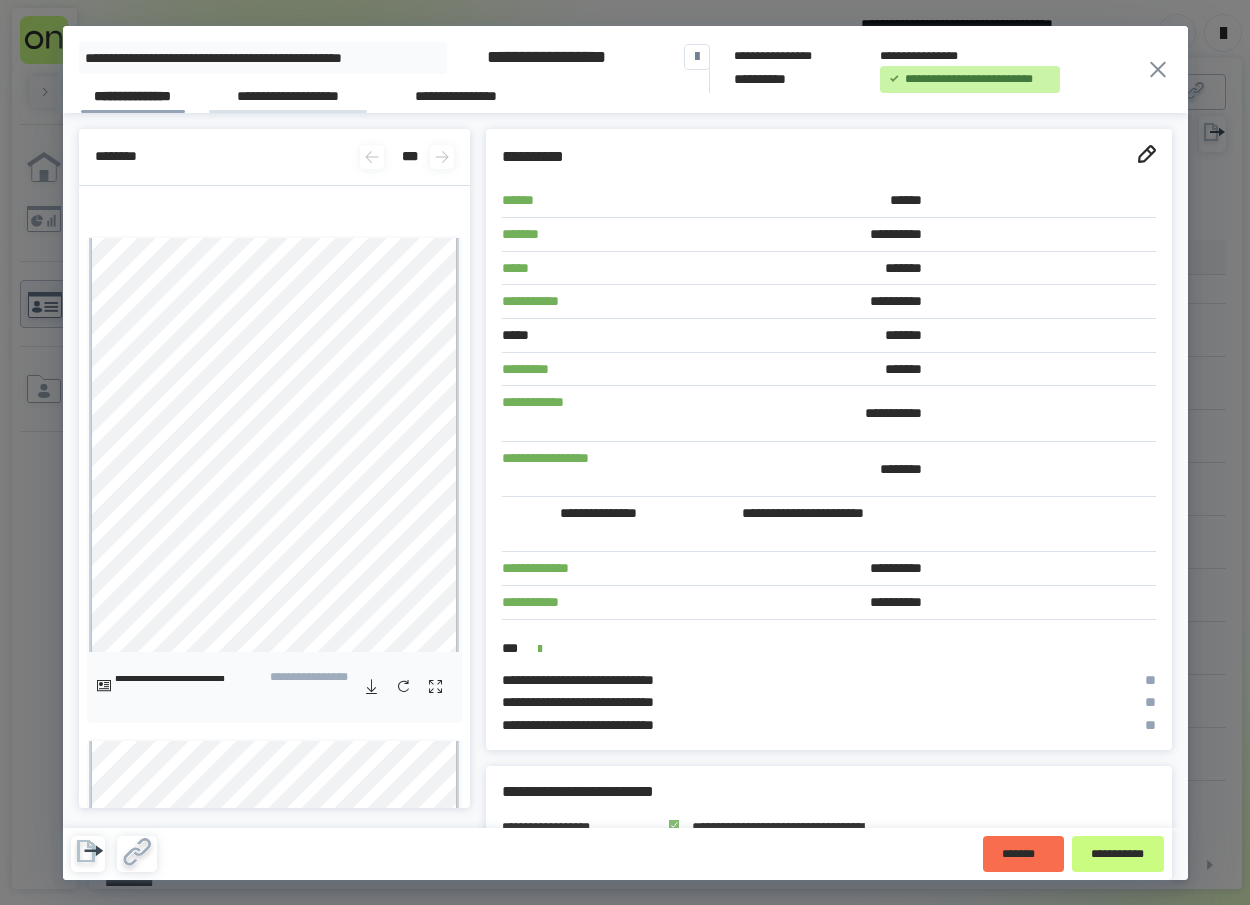 click on "**********" at bounding box center (288, 99) 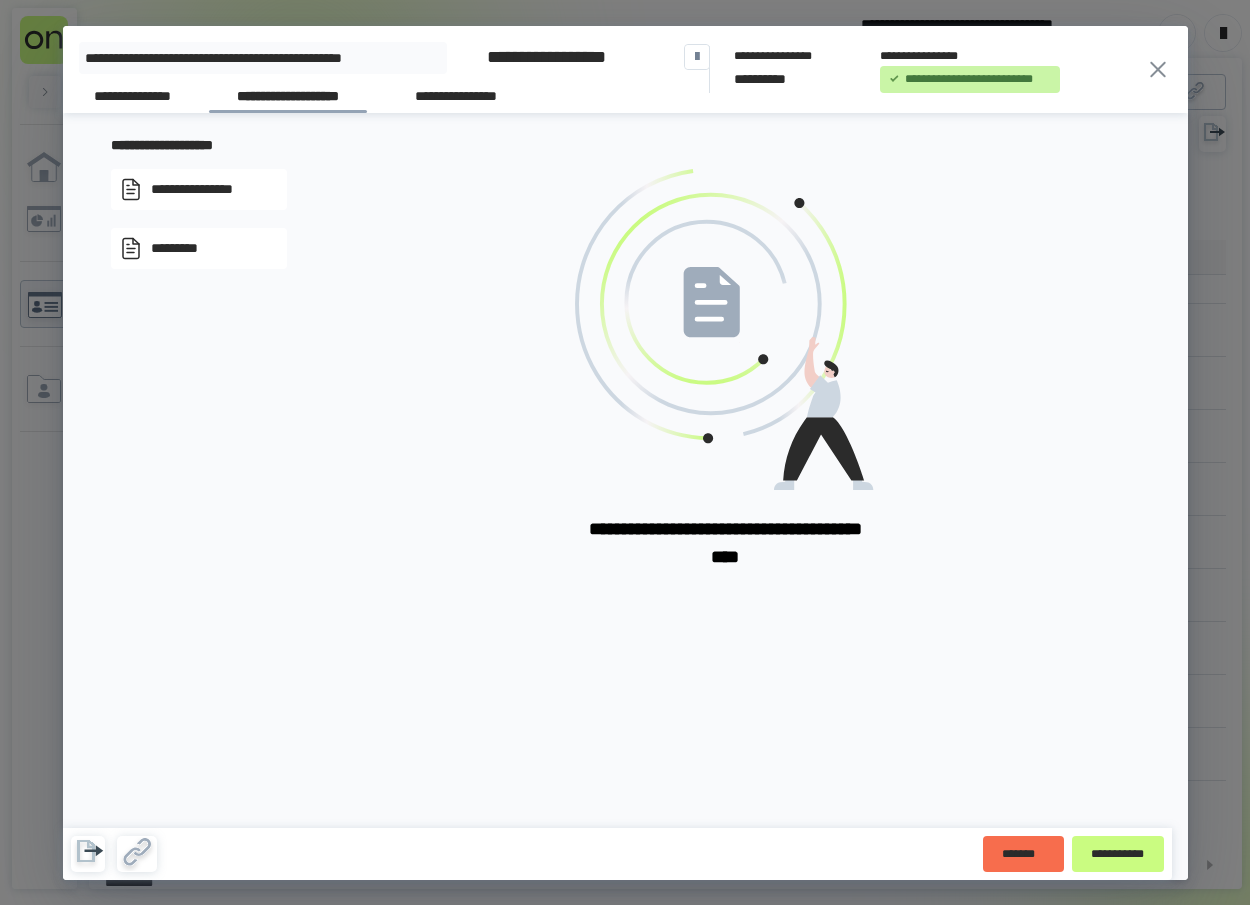 click on "**********" at bounding box center [208, 190] 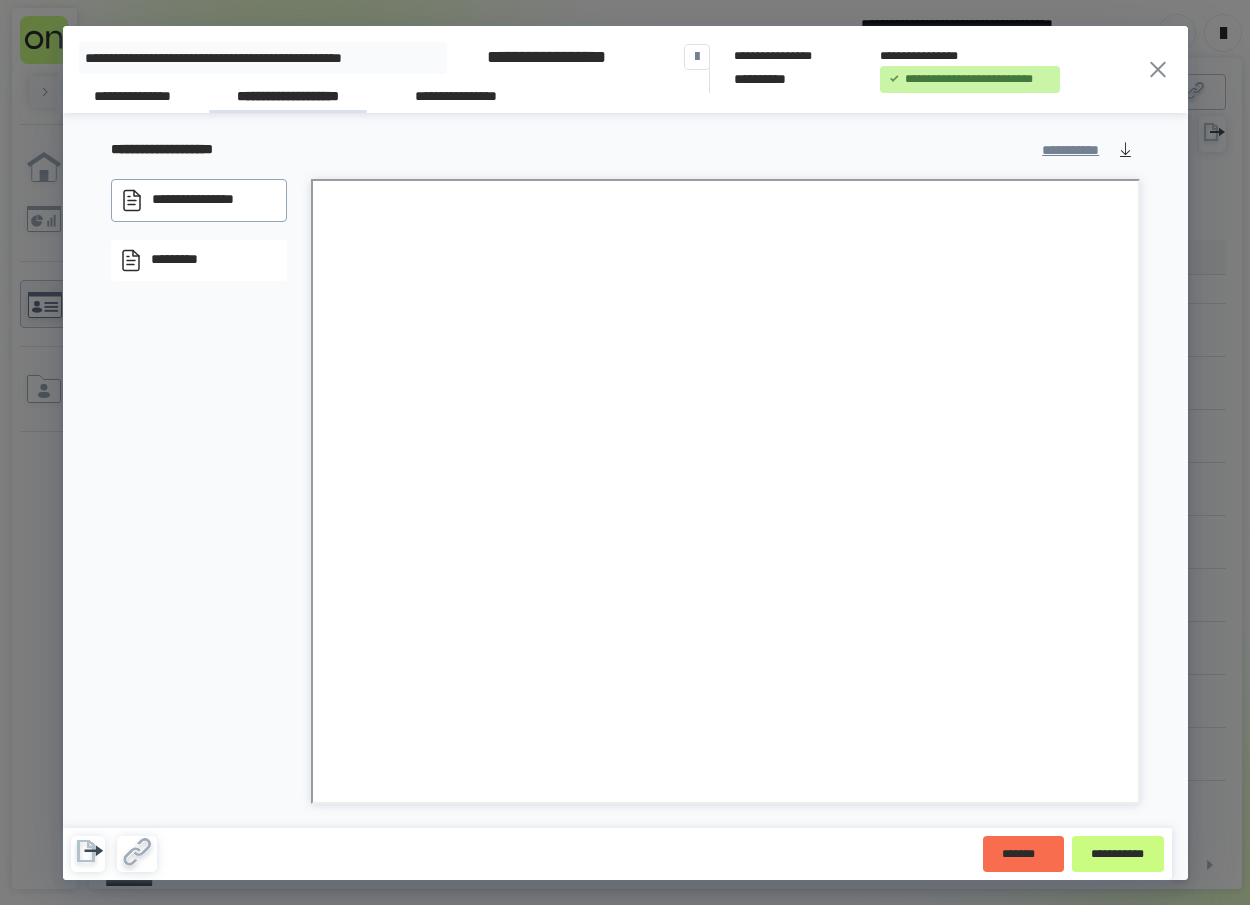 drag, startPoint x: 166, startPoint y: 93, endPoint x: 317, endPoint y: 105, distance: 151.47607 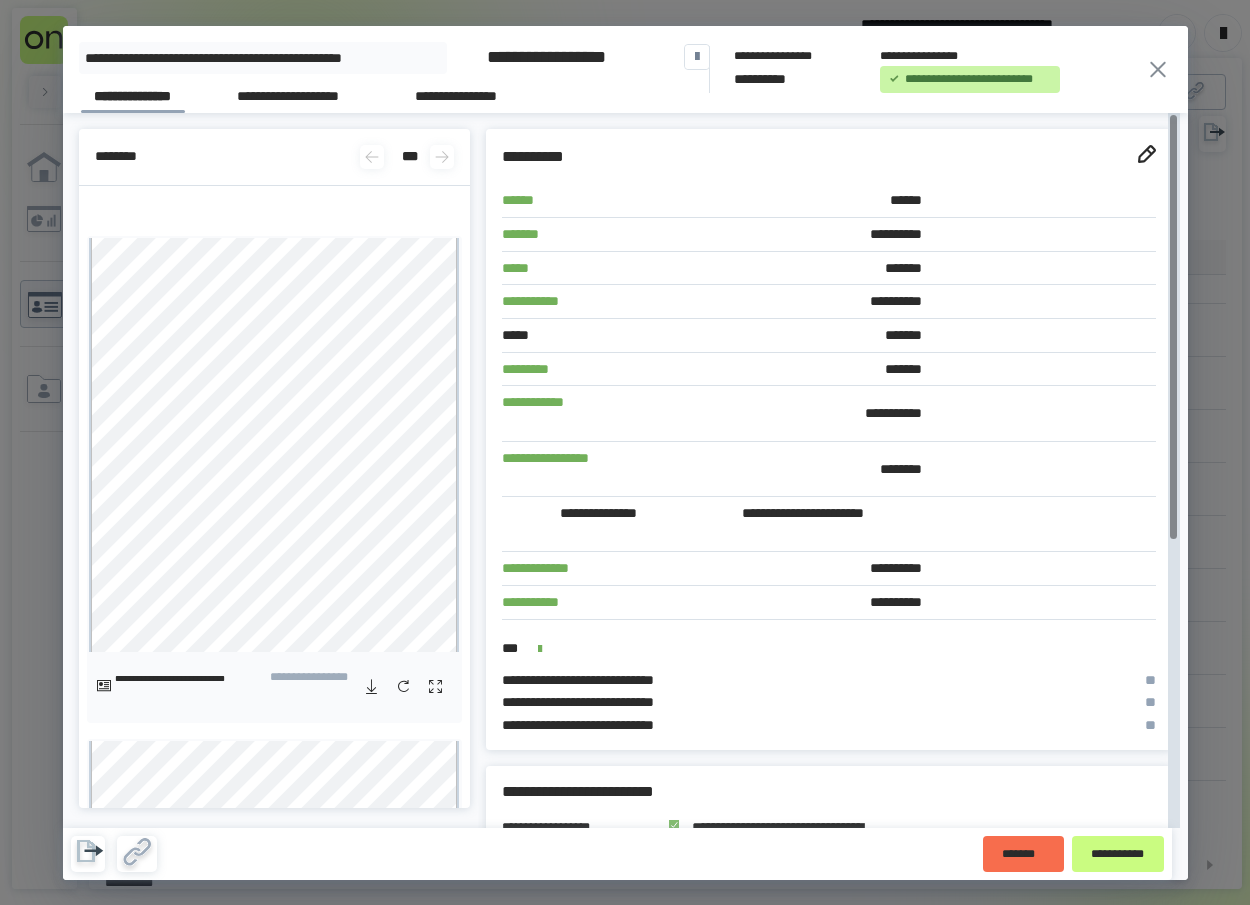 drag, startPoint x: 1004, startPoint y: 184, endPoint x: 1149, endPoint y: 189, distance: 145.08618 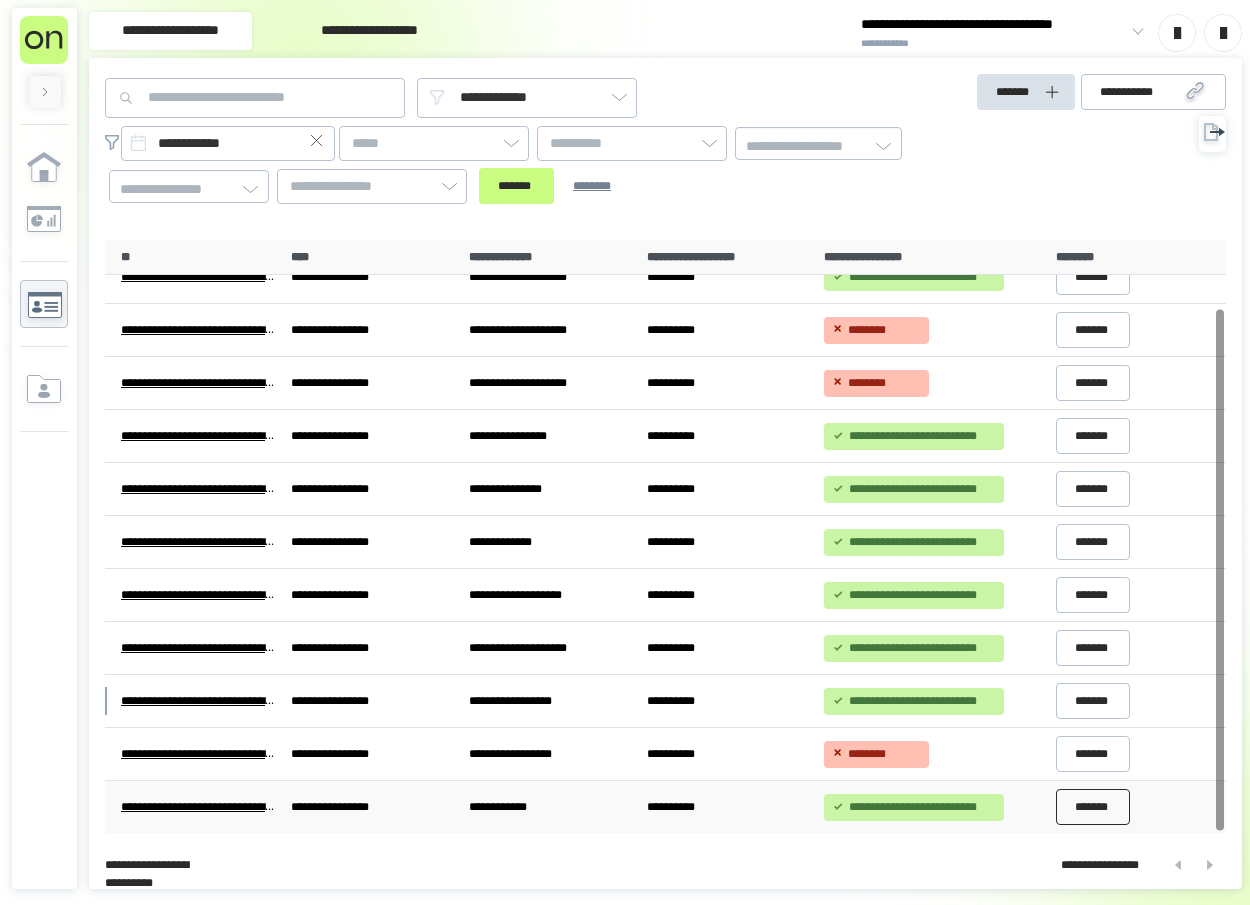 click on "*******" at bounding box center [1093, 807] 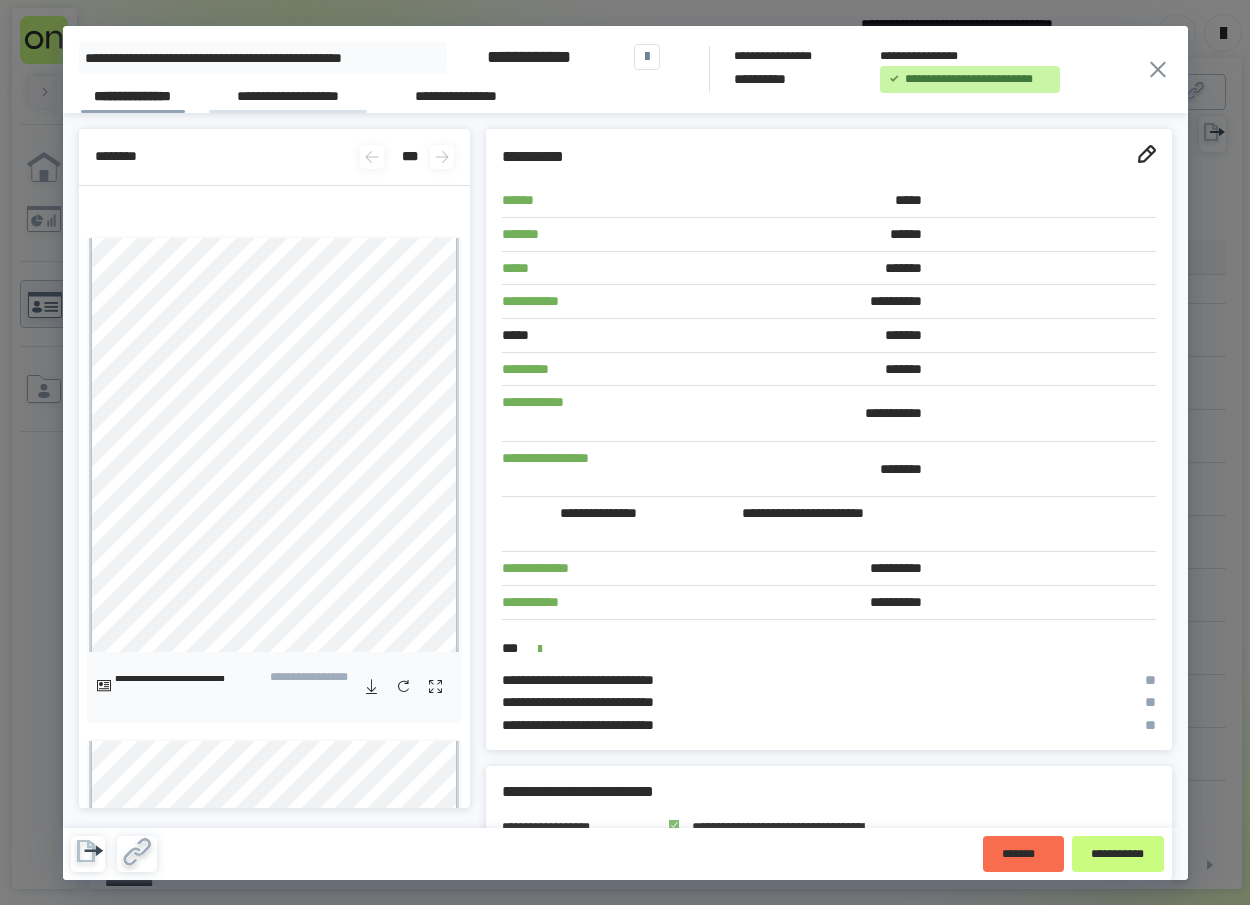 click on "**********" at bounding box center (288, 99) 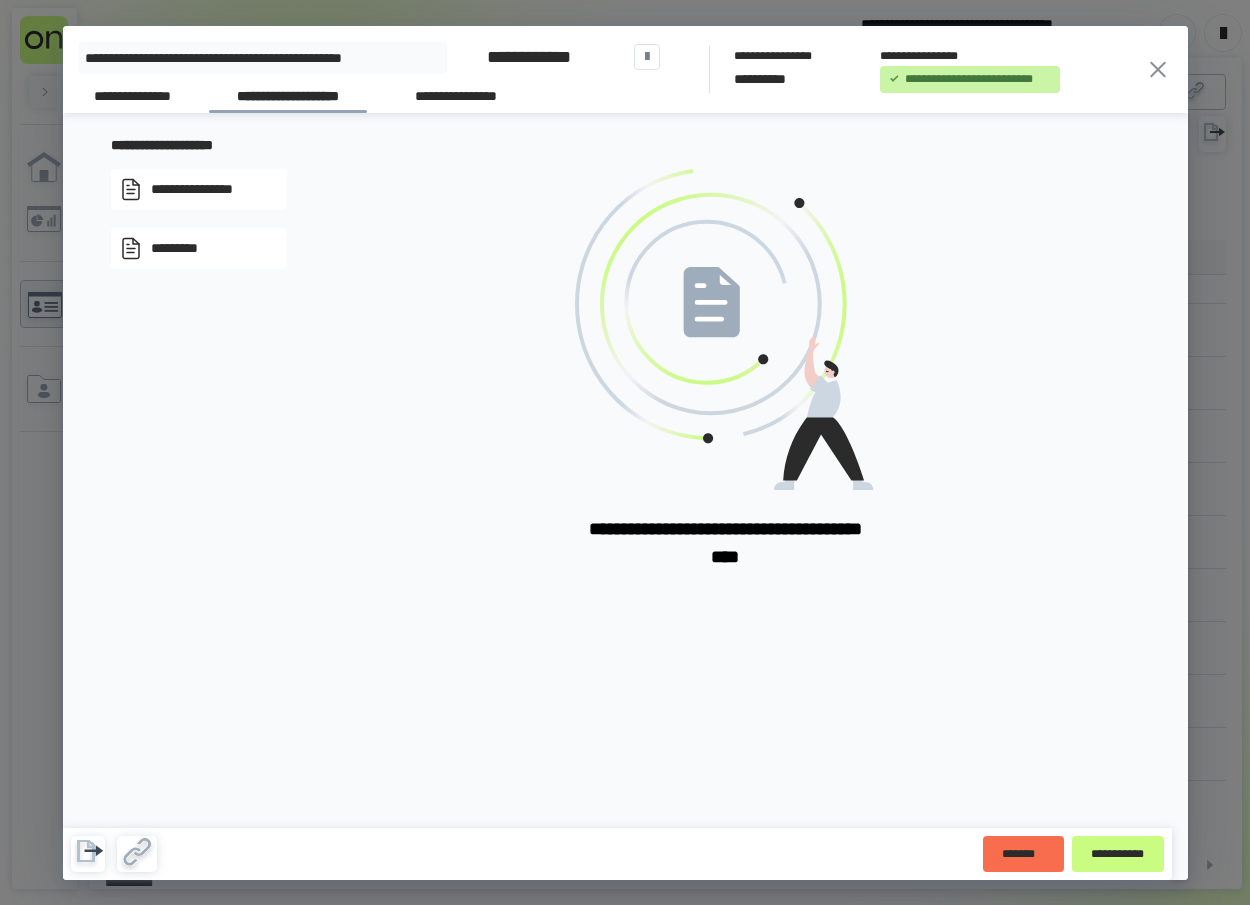 click on "**********" at bounding box center (208, 190) 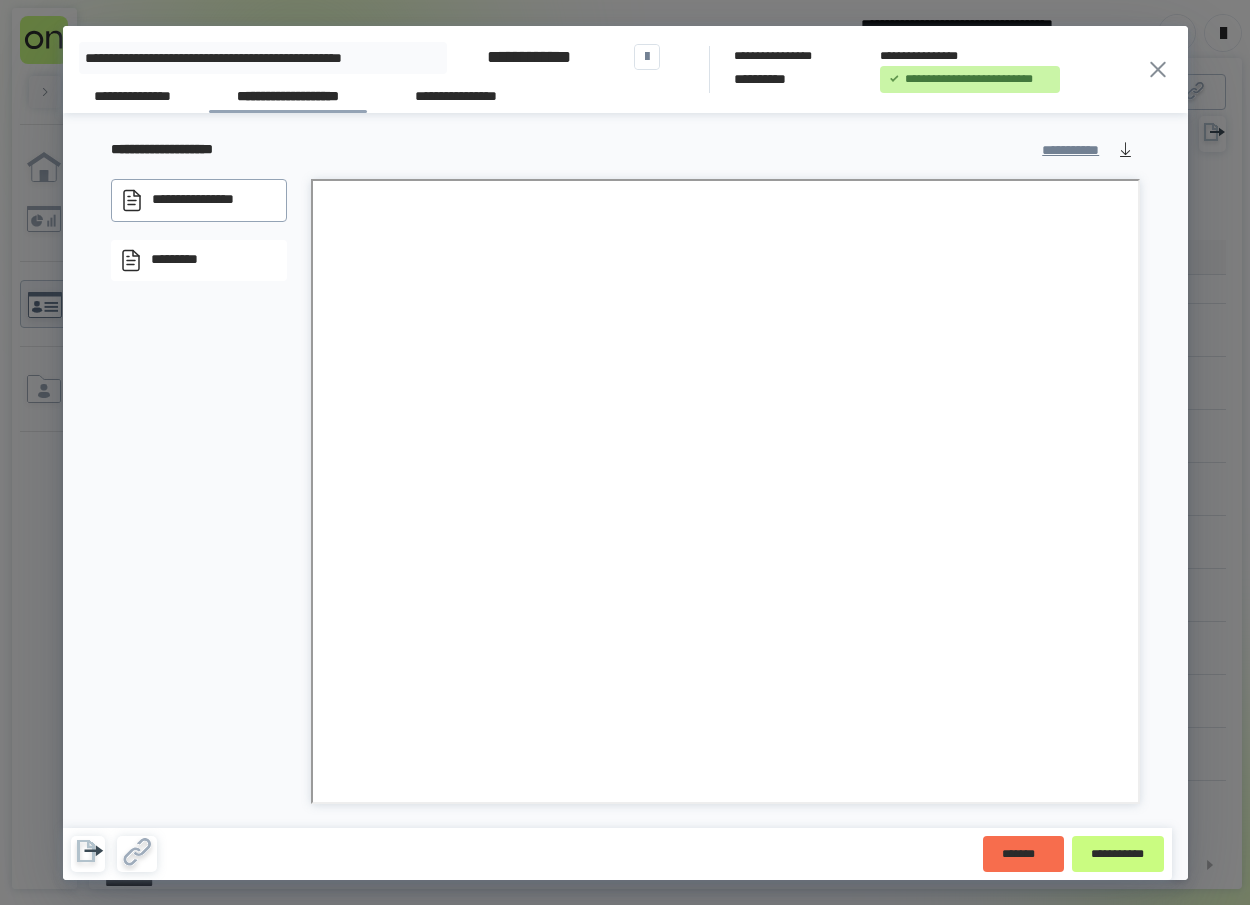drag, startPoint x: 168, startPoint y: 91, endPoint x: 522, endPoint y: 118, distance: 355.02817 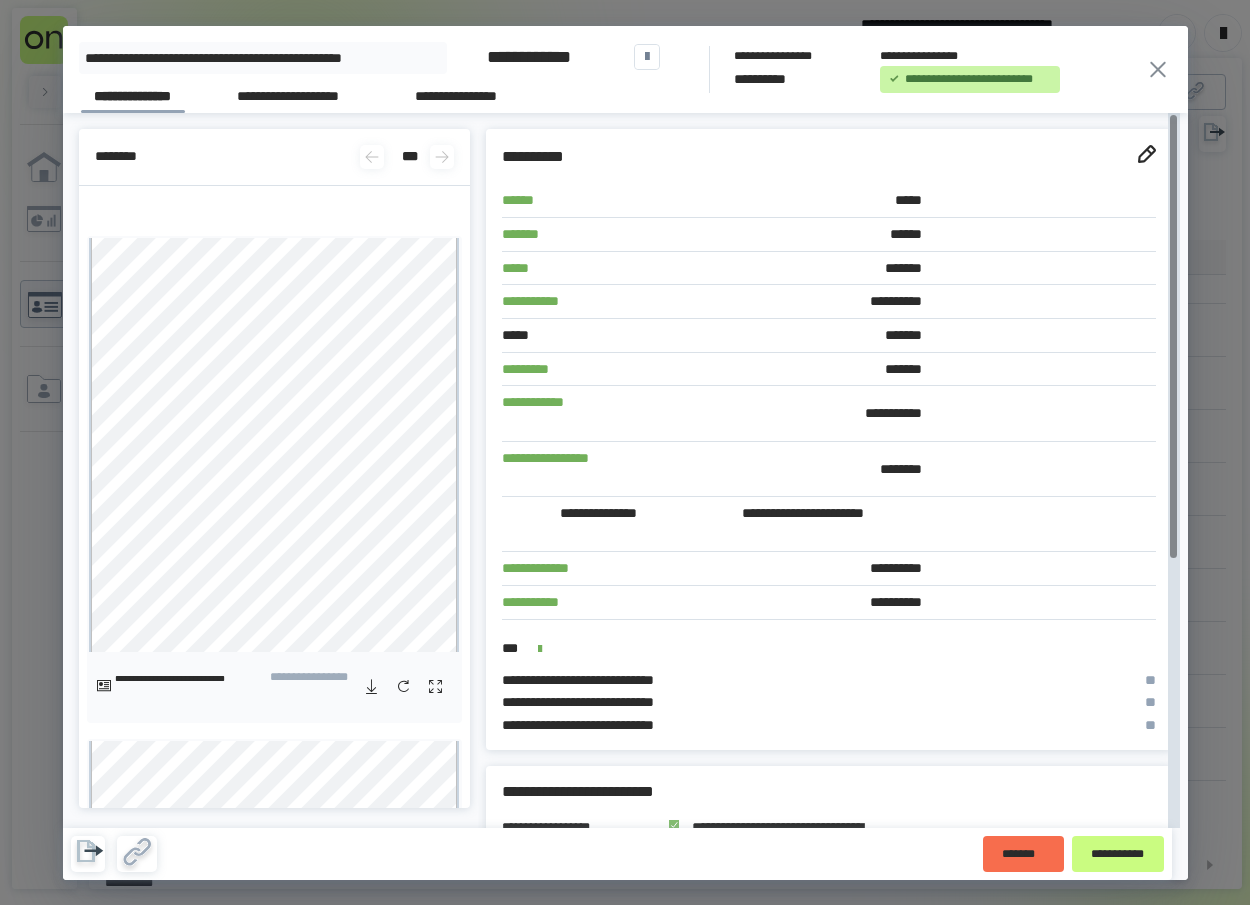 drag, startPoint x: 1007, startPoint y: 184, endPoint x: 1156, endPoint y: 188, distance: 149.05368 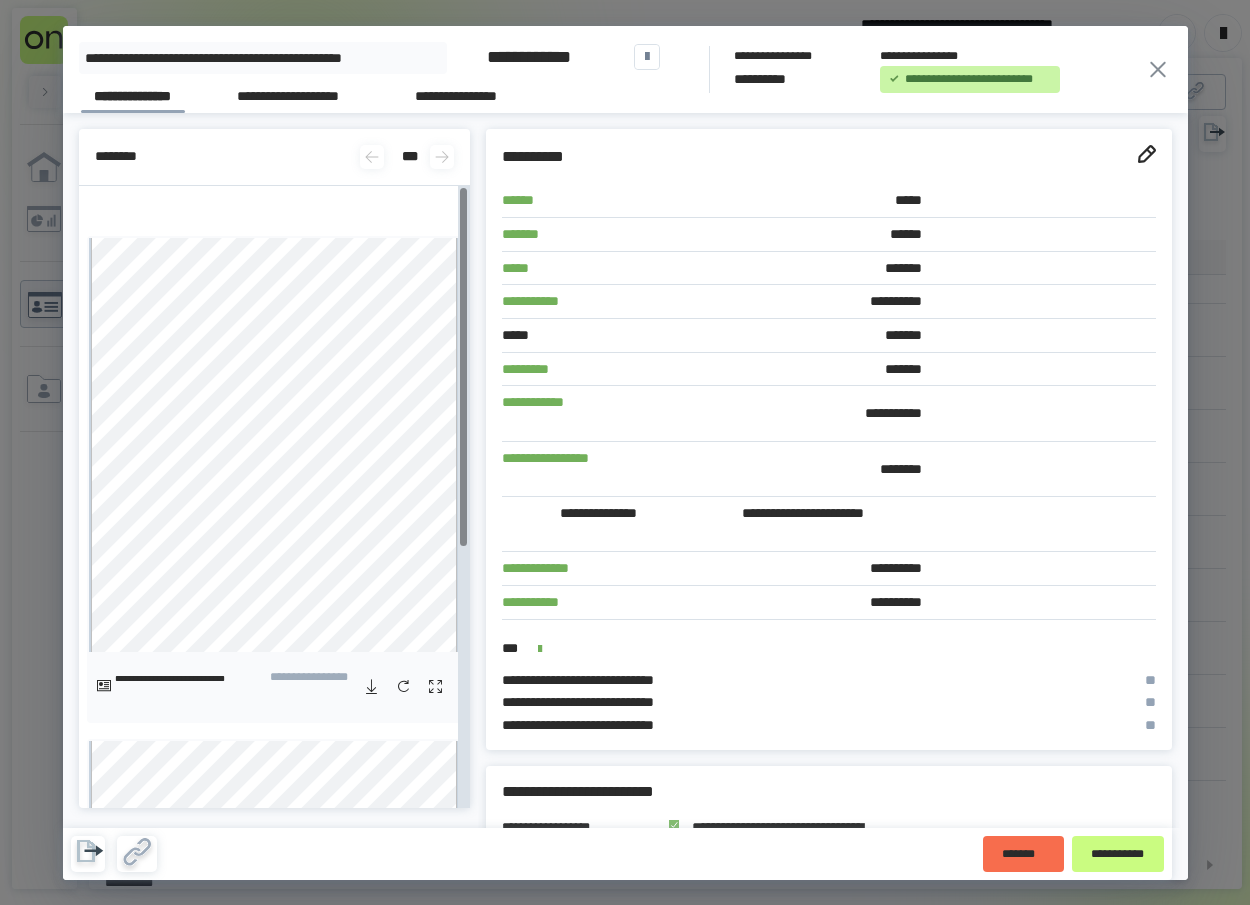 click on "**********" at bounding box center (625, 69) 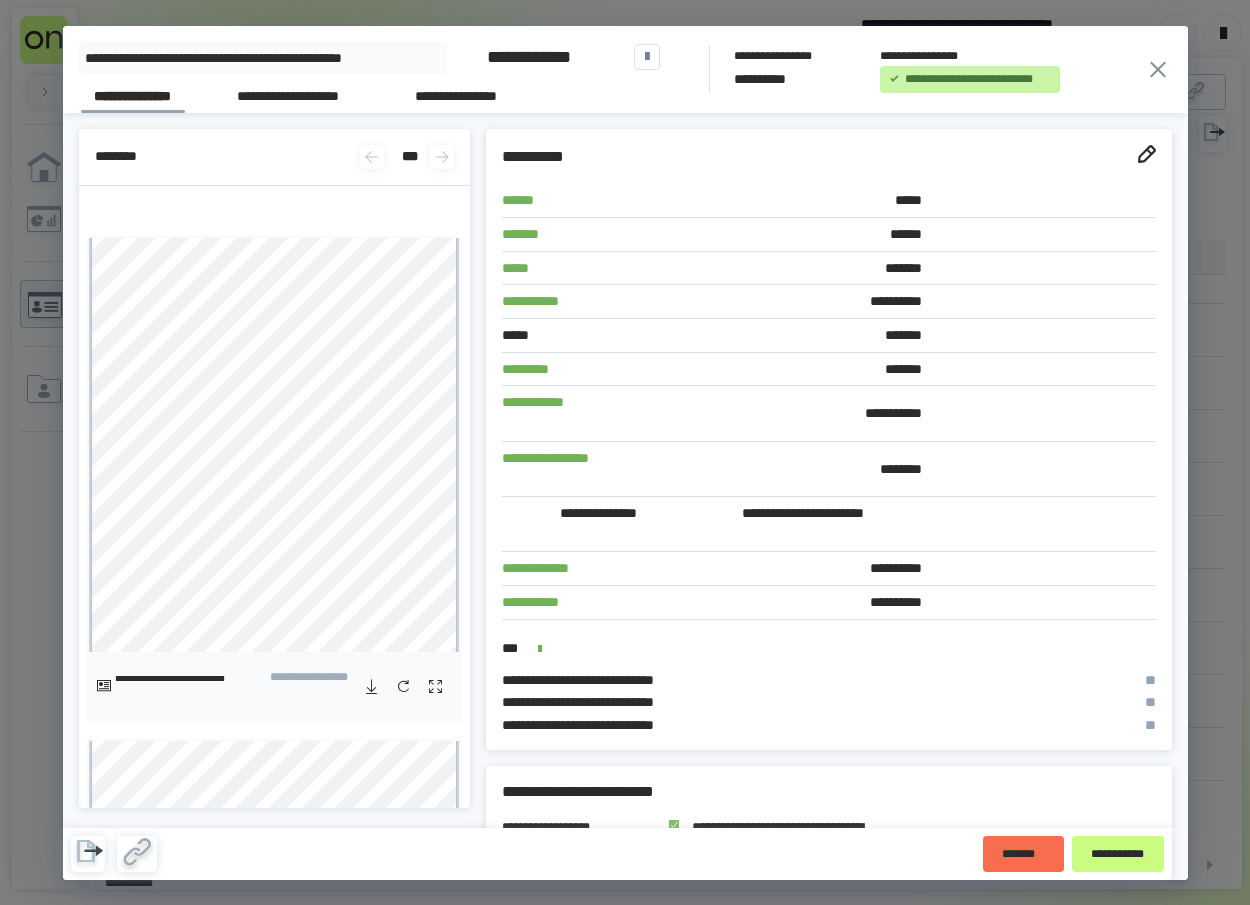 click at bounding box center (1158, 69) 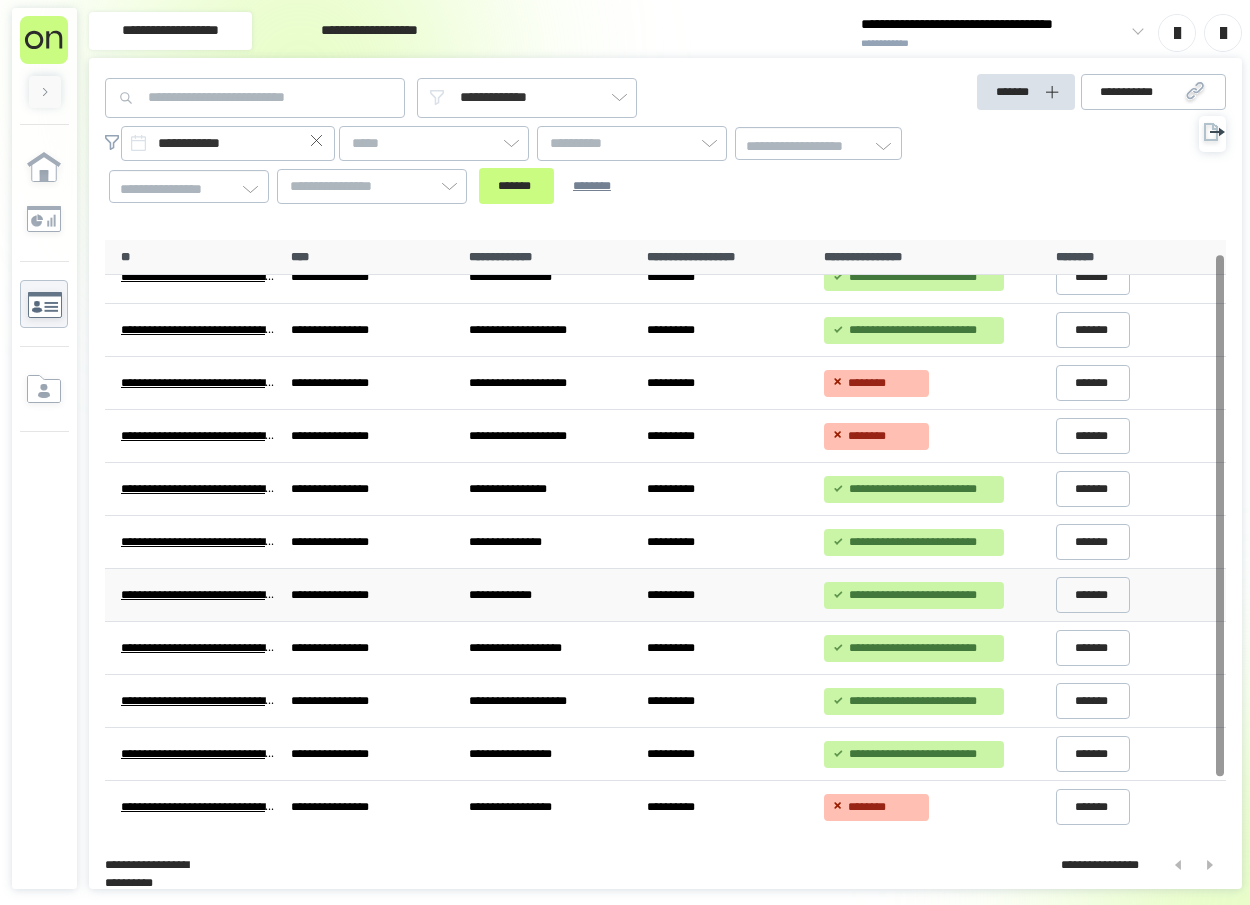 scroll, scrollTop: 0, scrollLeft: 0, axis: both 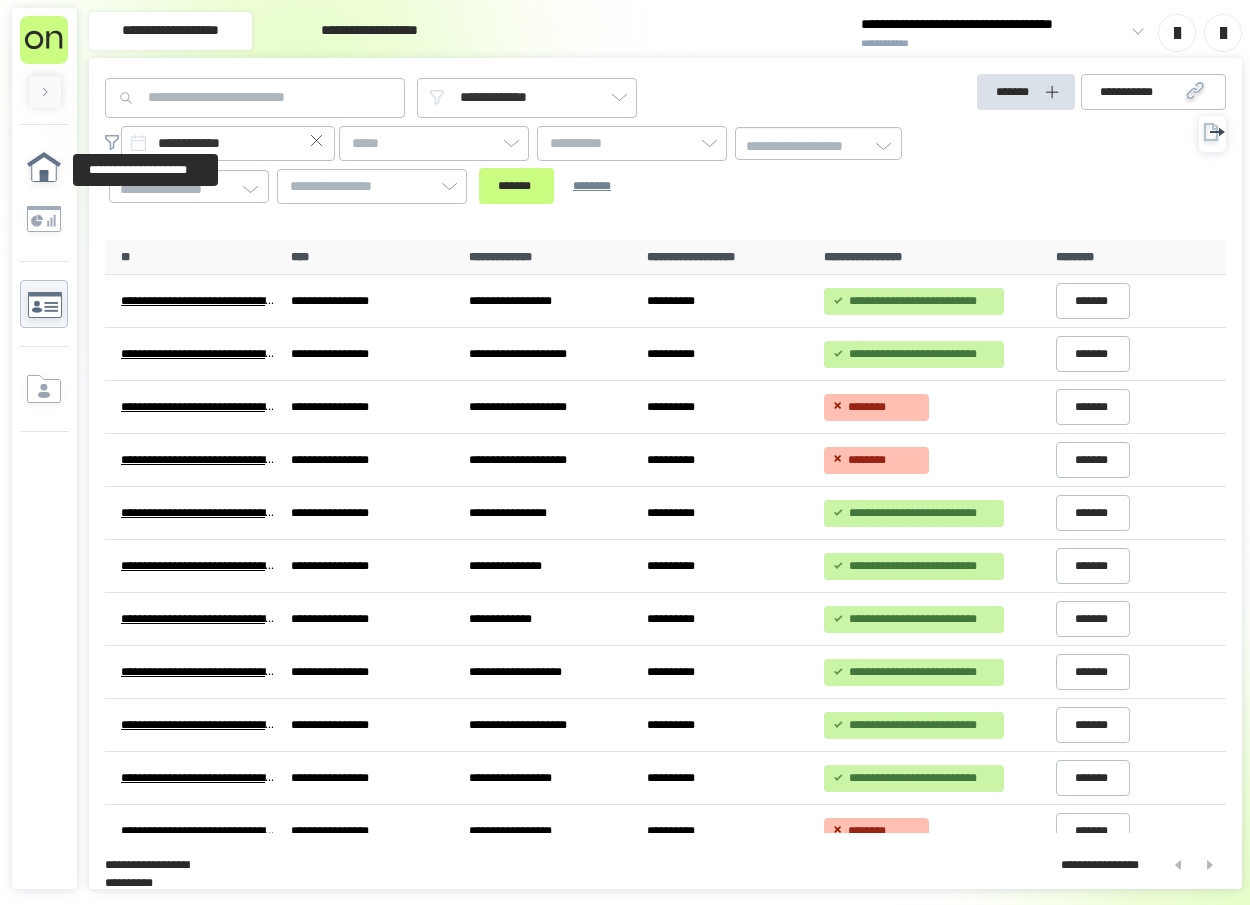 click 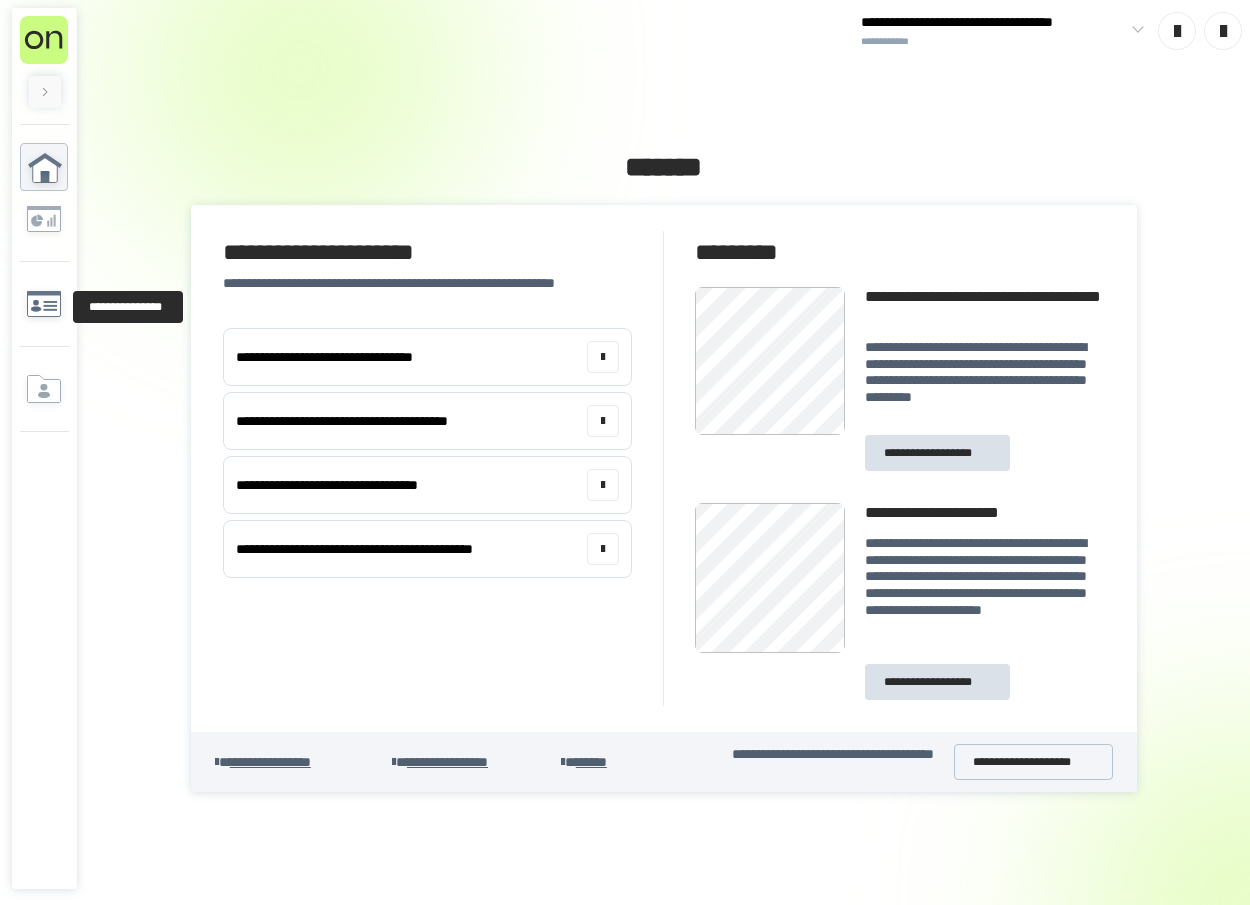 click 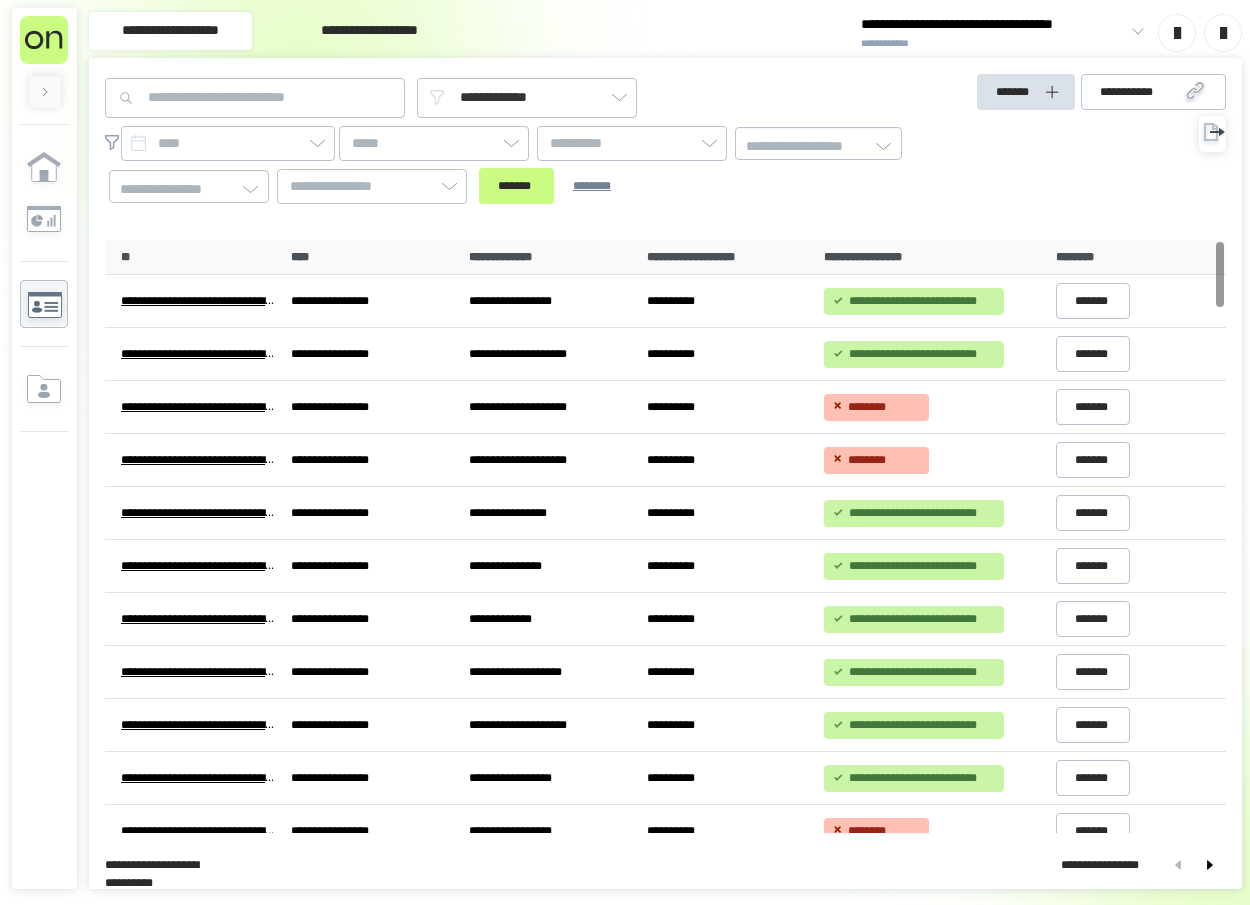 click on "**********" at bounding box center [993, 44] 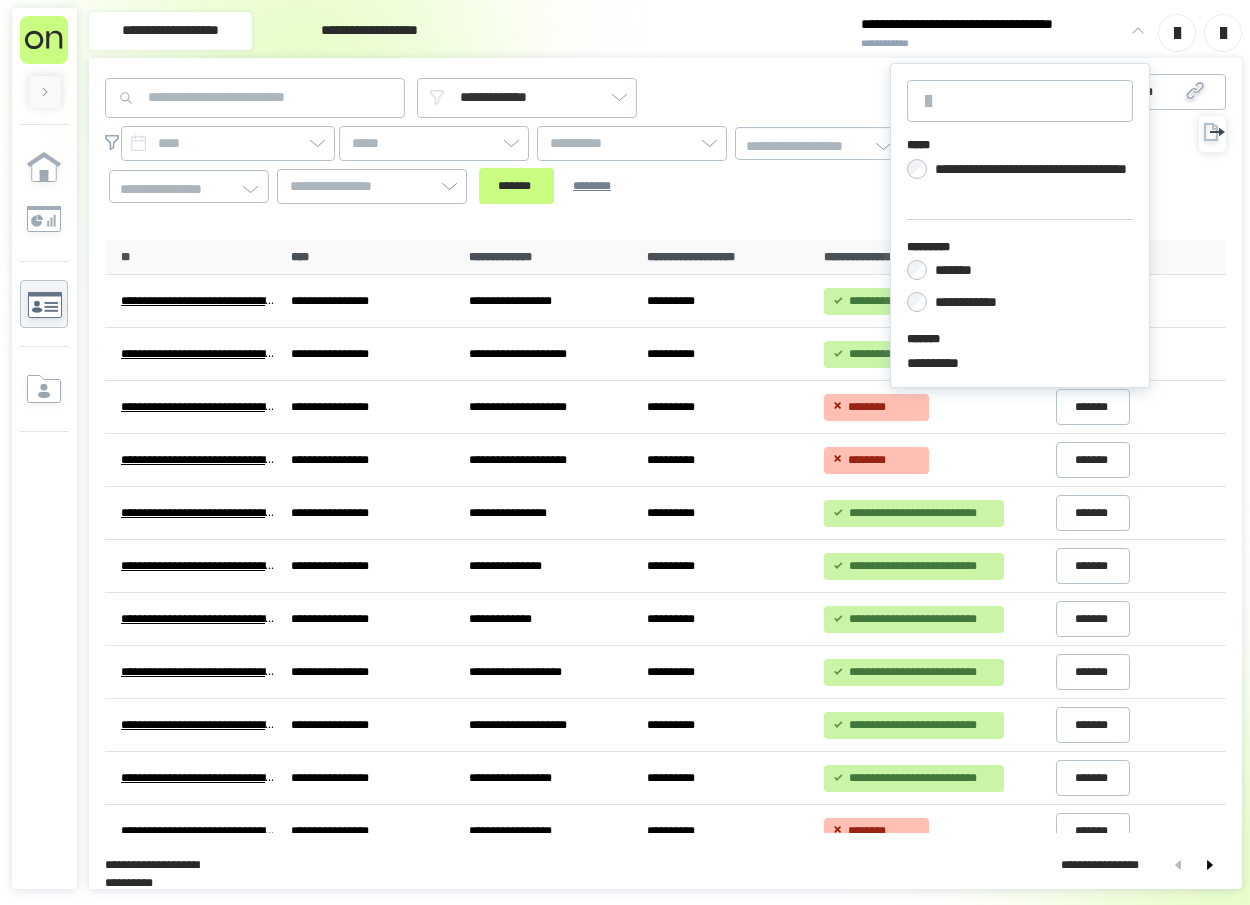 click on "**********" at bounding box center [1020, 283] 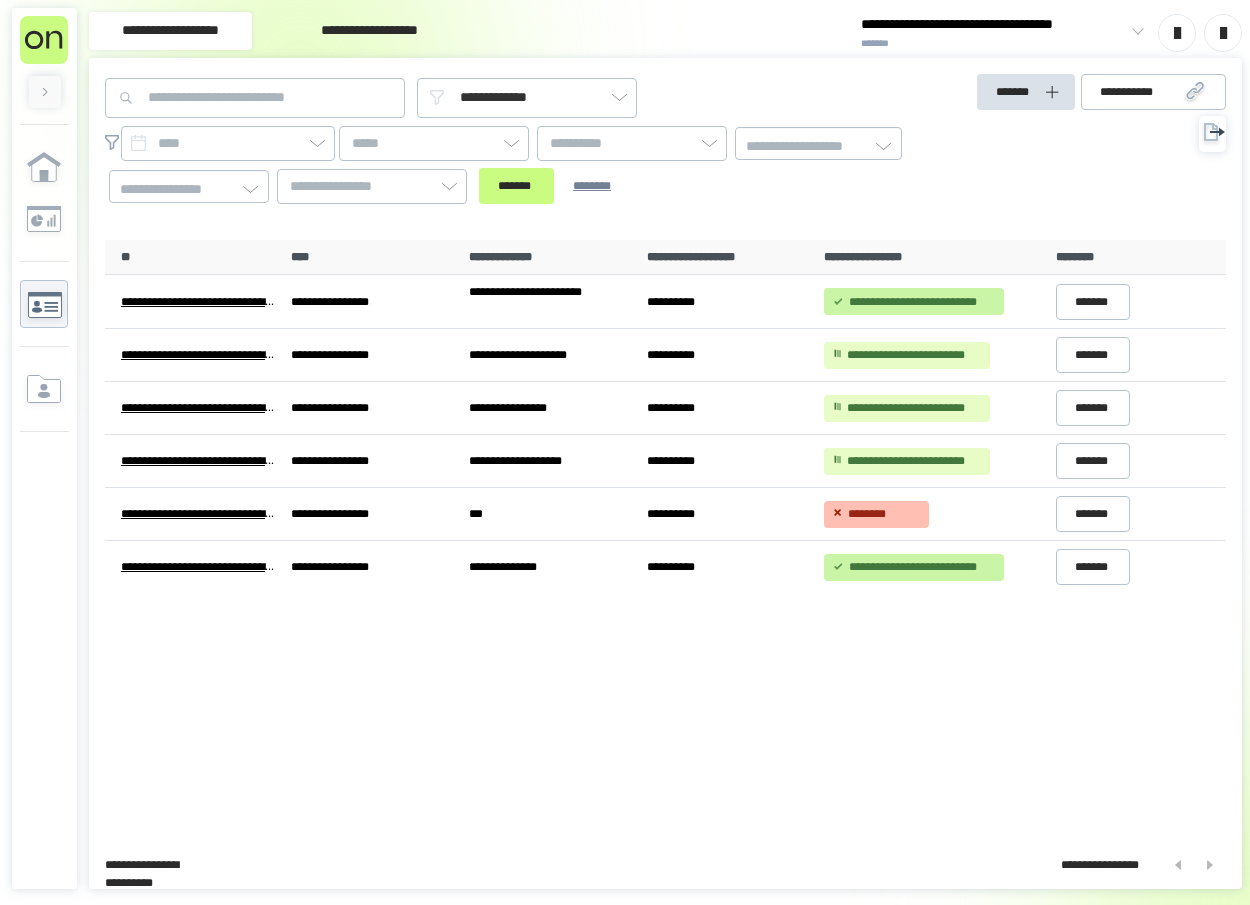 click on "**********" at bounding box center [369, 31] 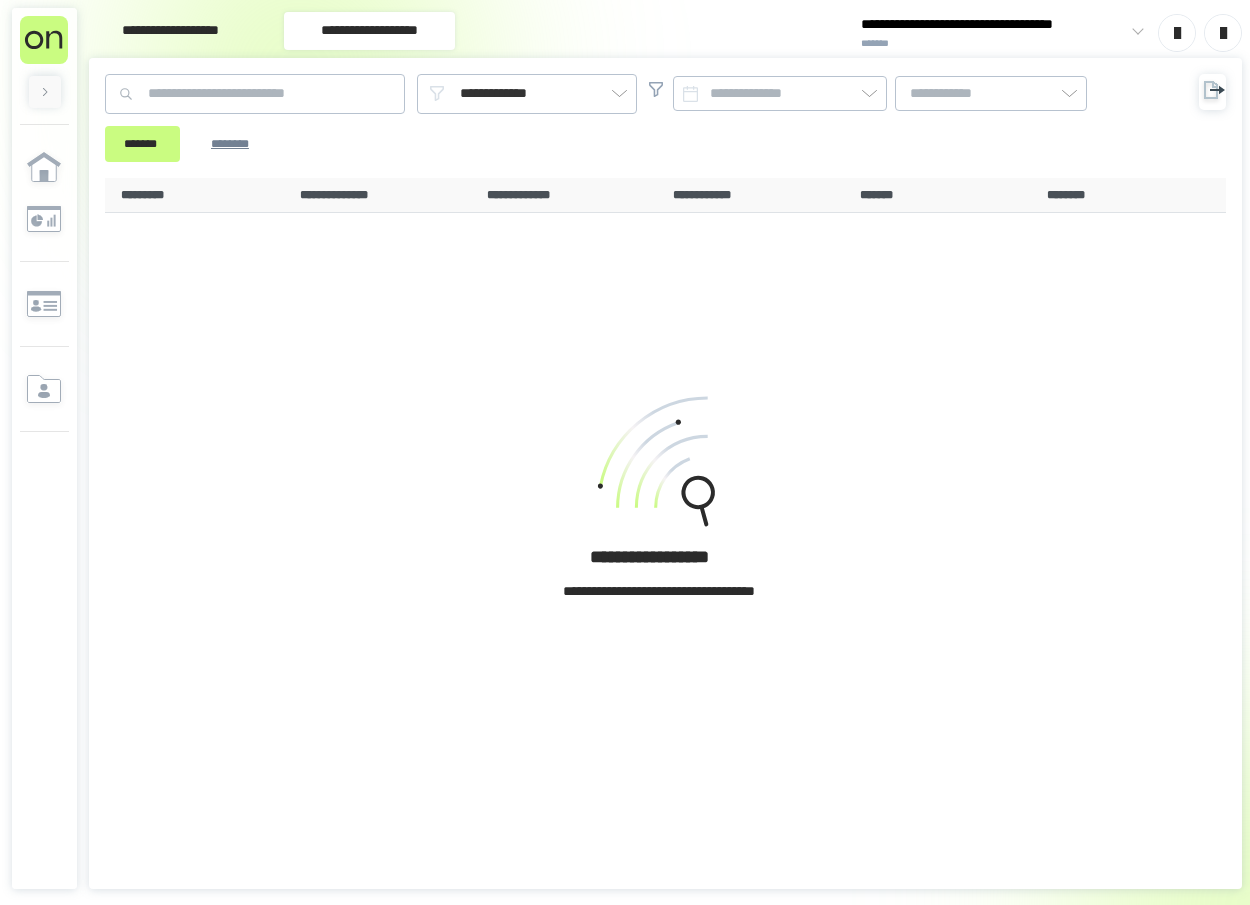 click on "**********" at bounding box center [170, 31] 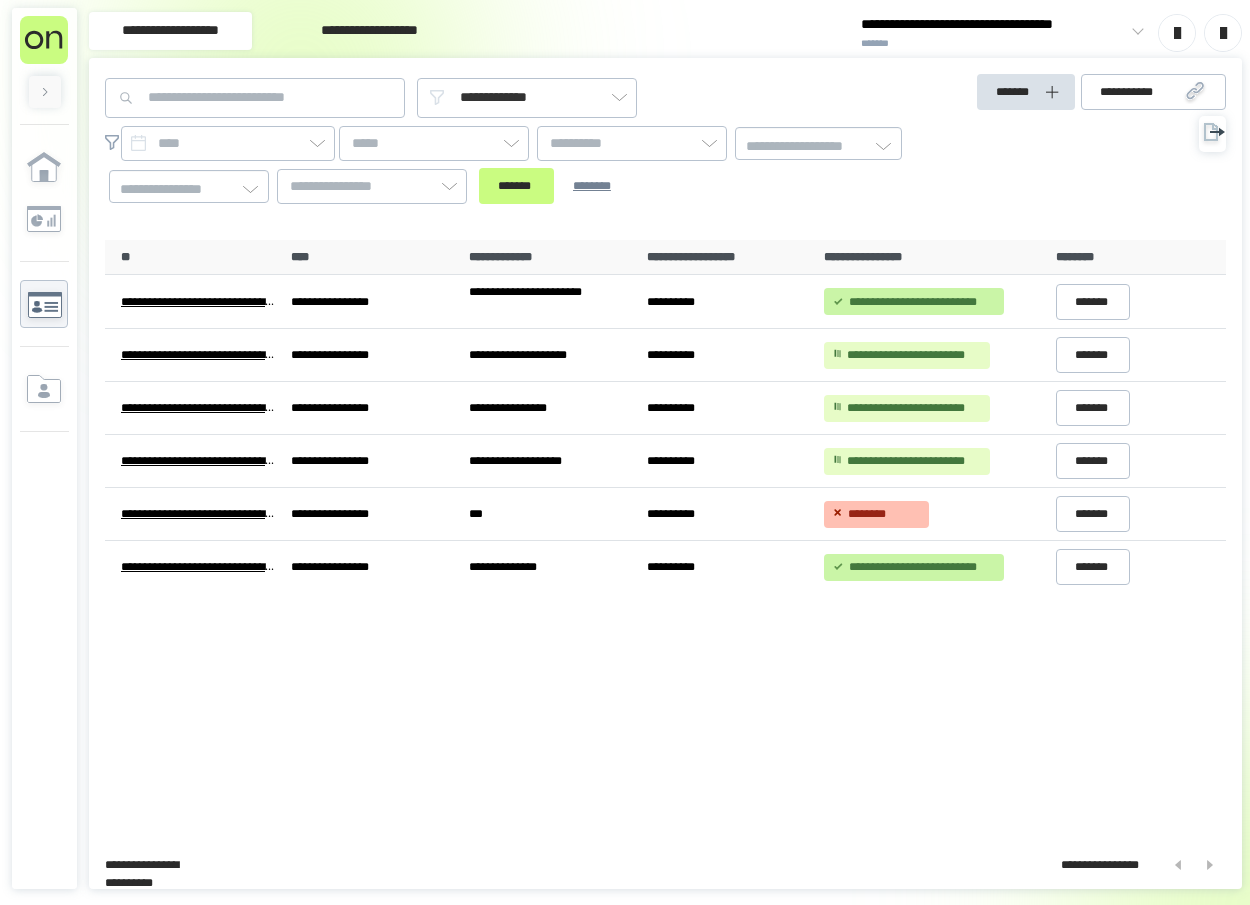 click on "**********" at bounding box center [1001, 32] 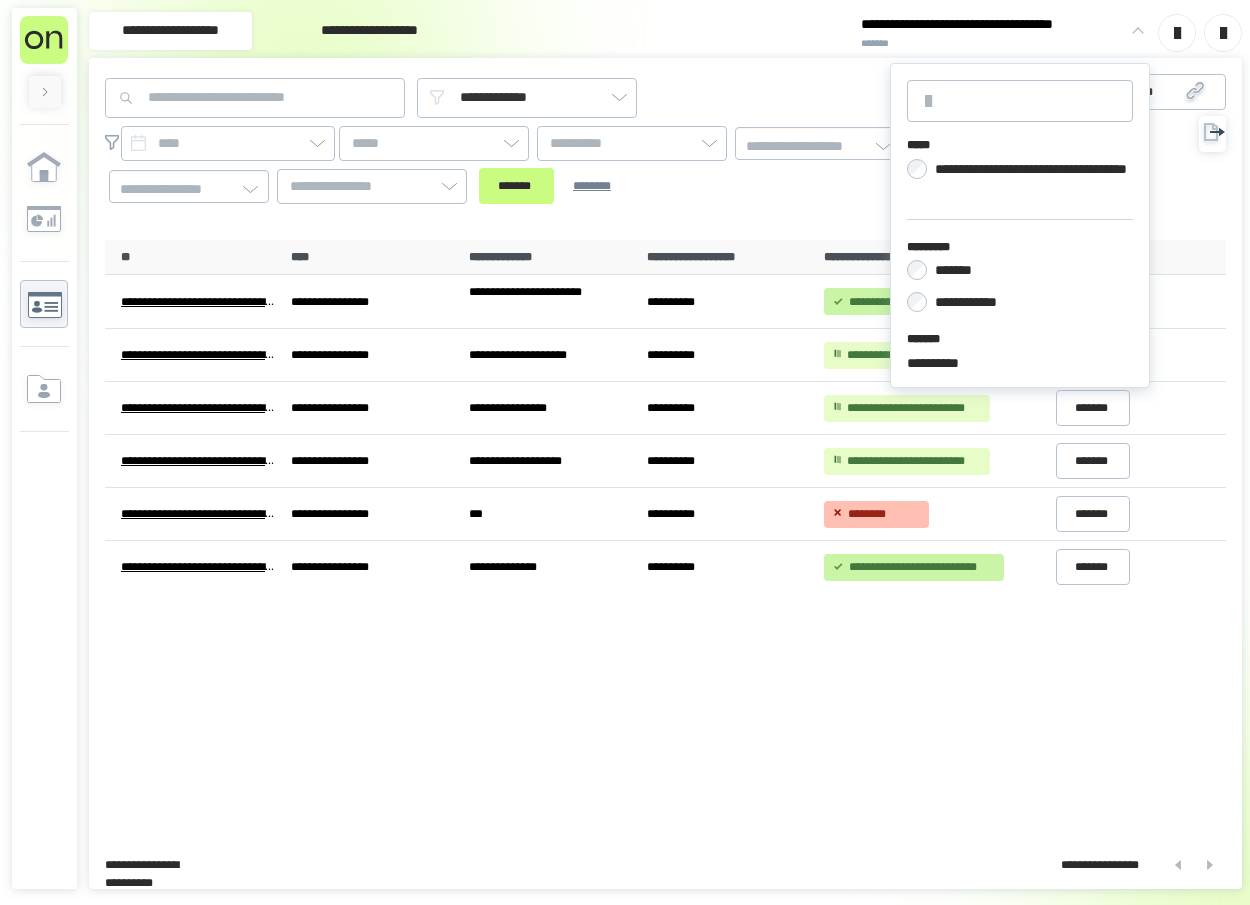 click on "**********" at bounding box center [968, 302] 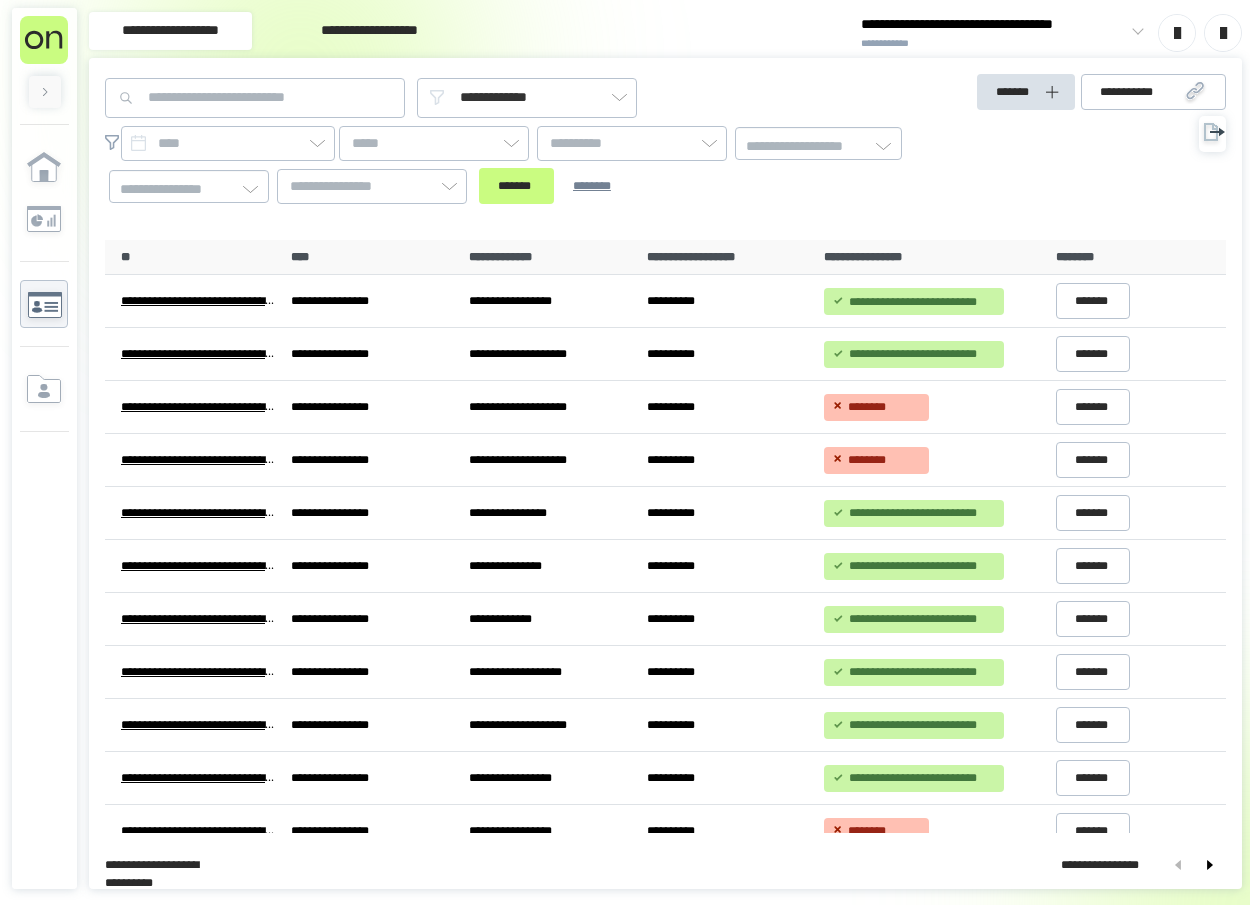 click on "**********" at bounding box center (369, 31) 